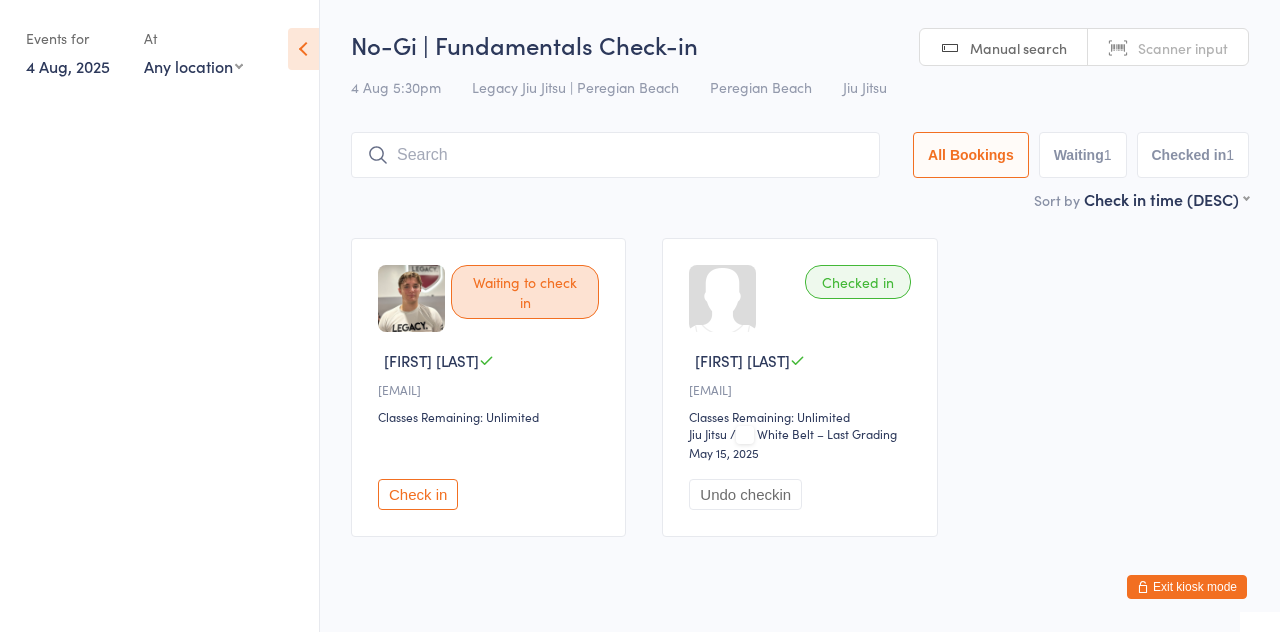 scroll, scrollTop: 42, scrollLeft: 0, axis: vertical 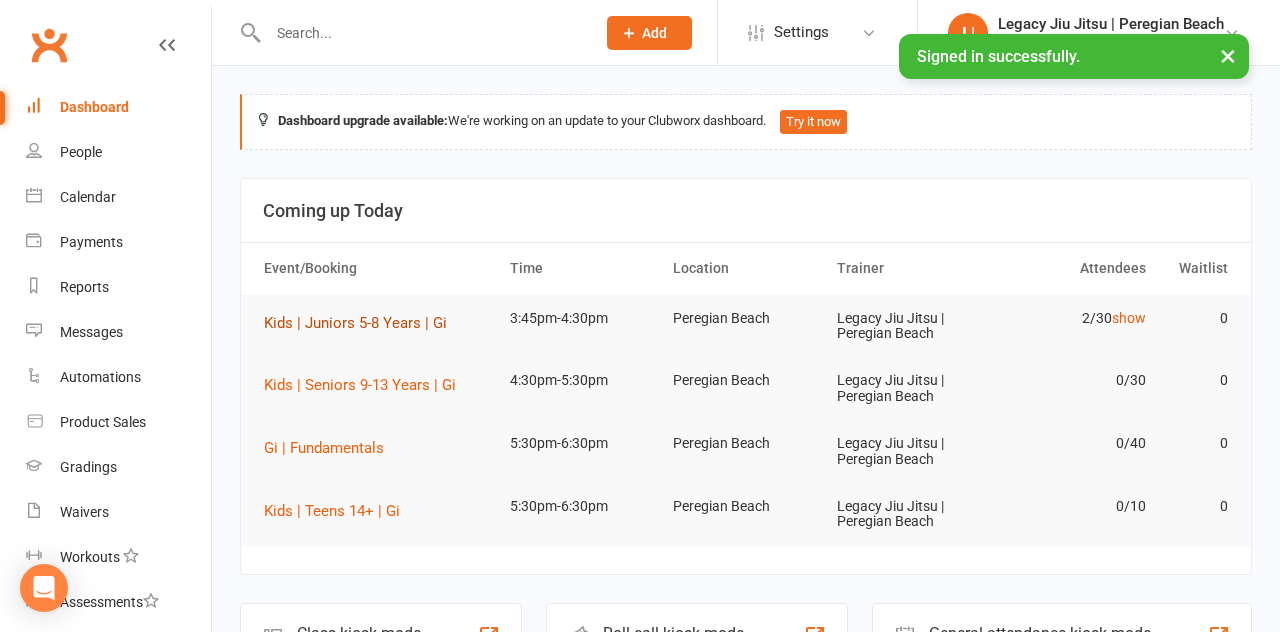 click on "Kids | Juniors 5-8 Years | Gi" at bounding box center [355, 323] 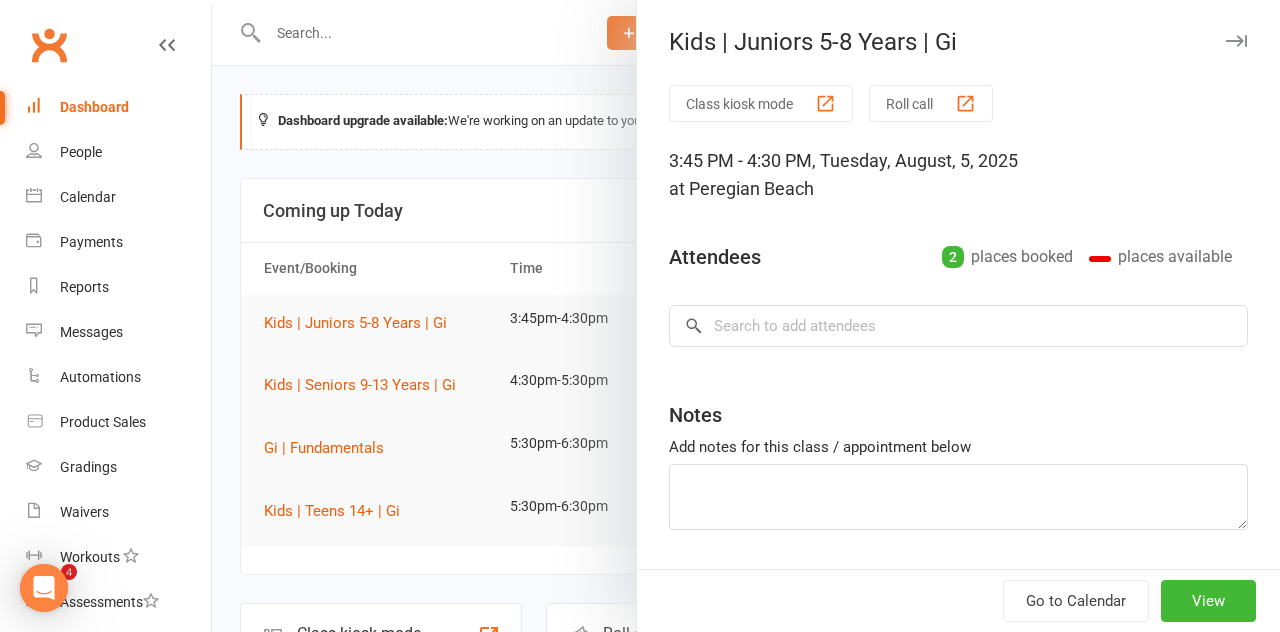 scroll, scrollTop: 0, scrollLeft: 0, axis: both 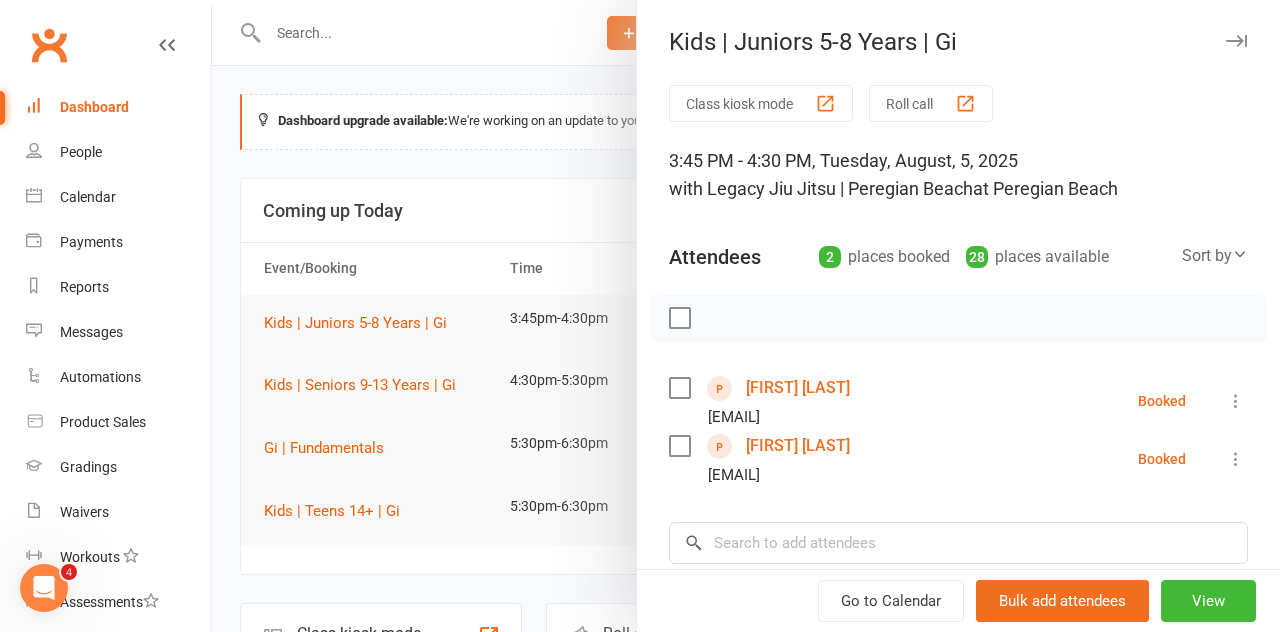 click at bounding box center [746, 316] 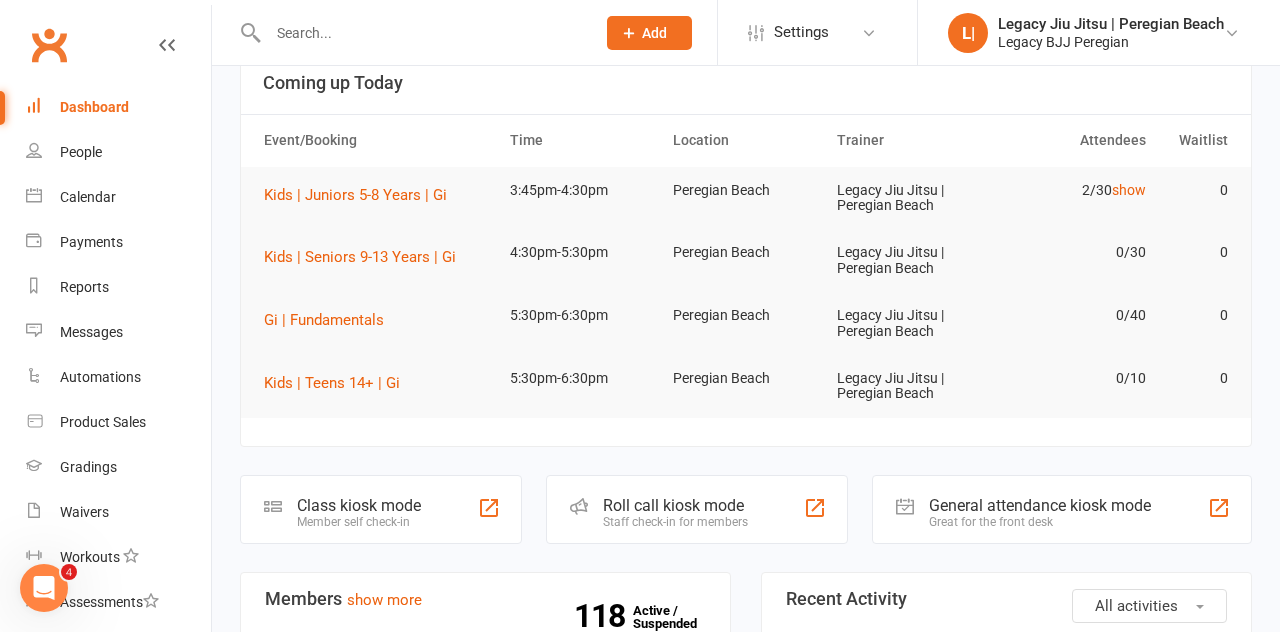 click on "Class kiosk mode" 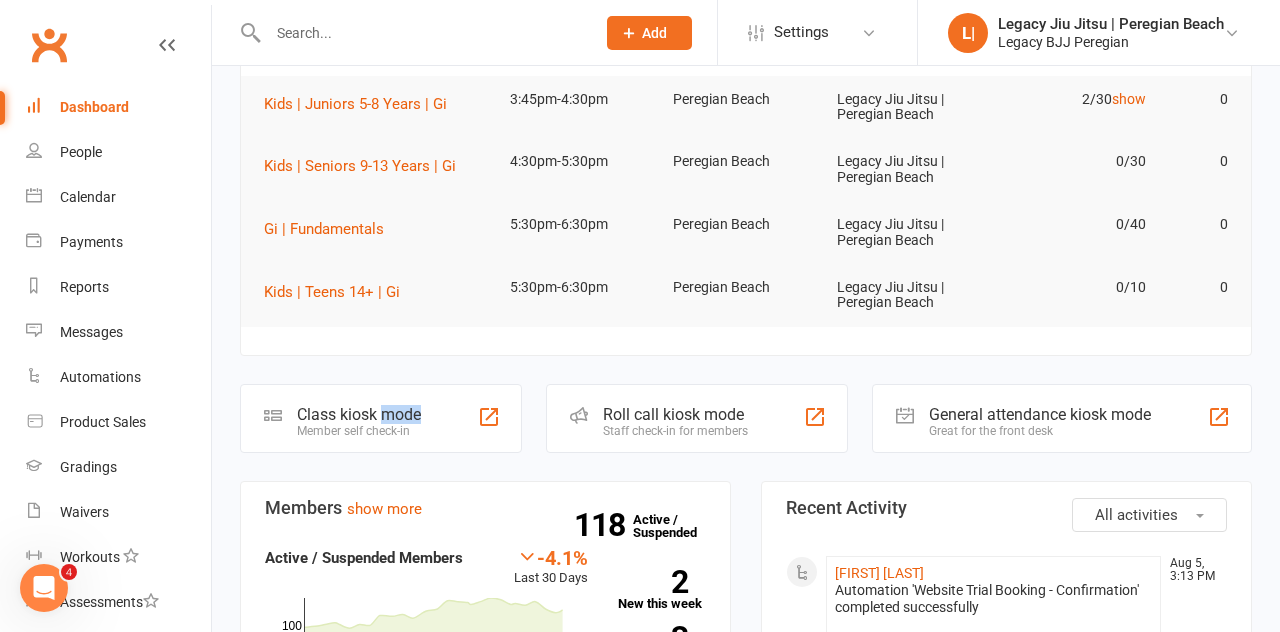 scroll, scrollTop: 224, scrollLeft: 0, axis: vertical 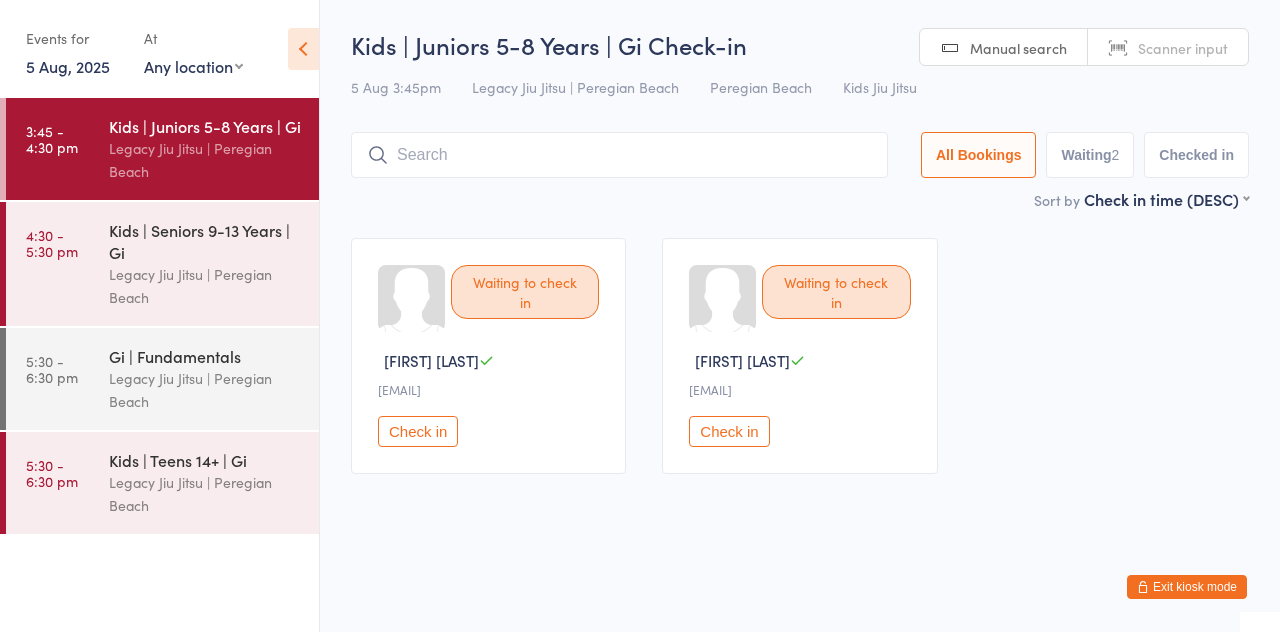 click at bounding box center (619, 155) 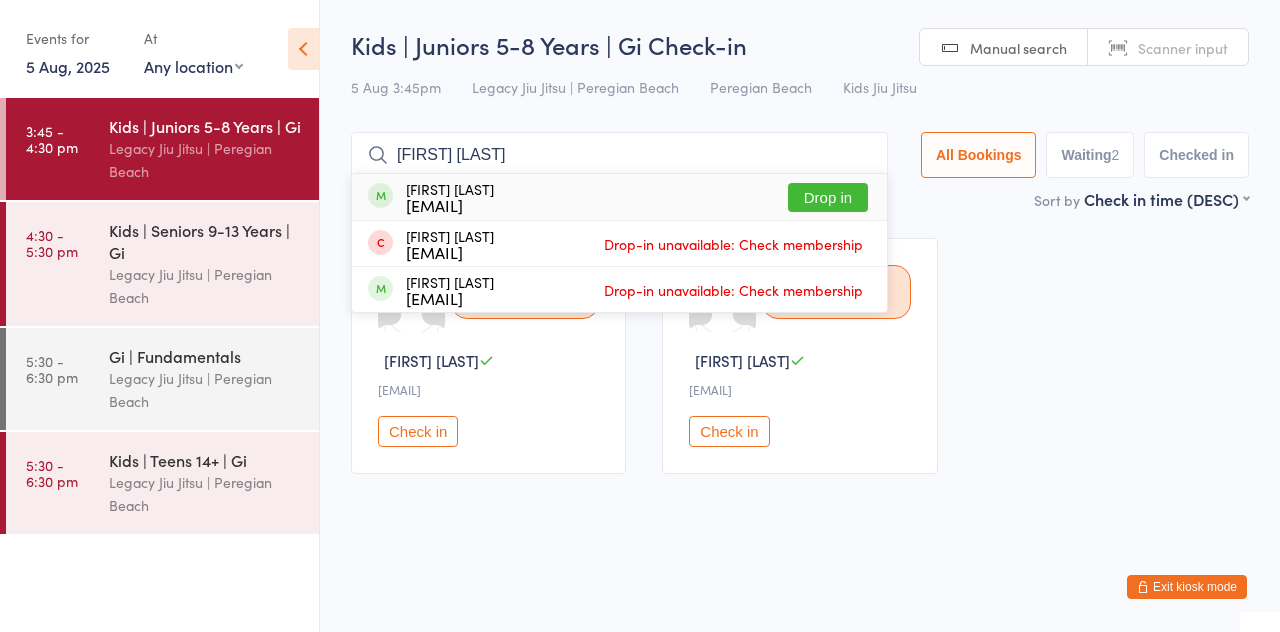type on "[FIRST] [LAST]" 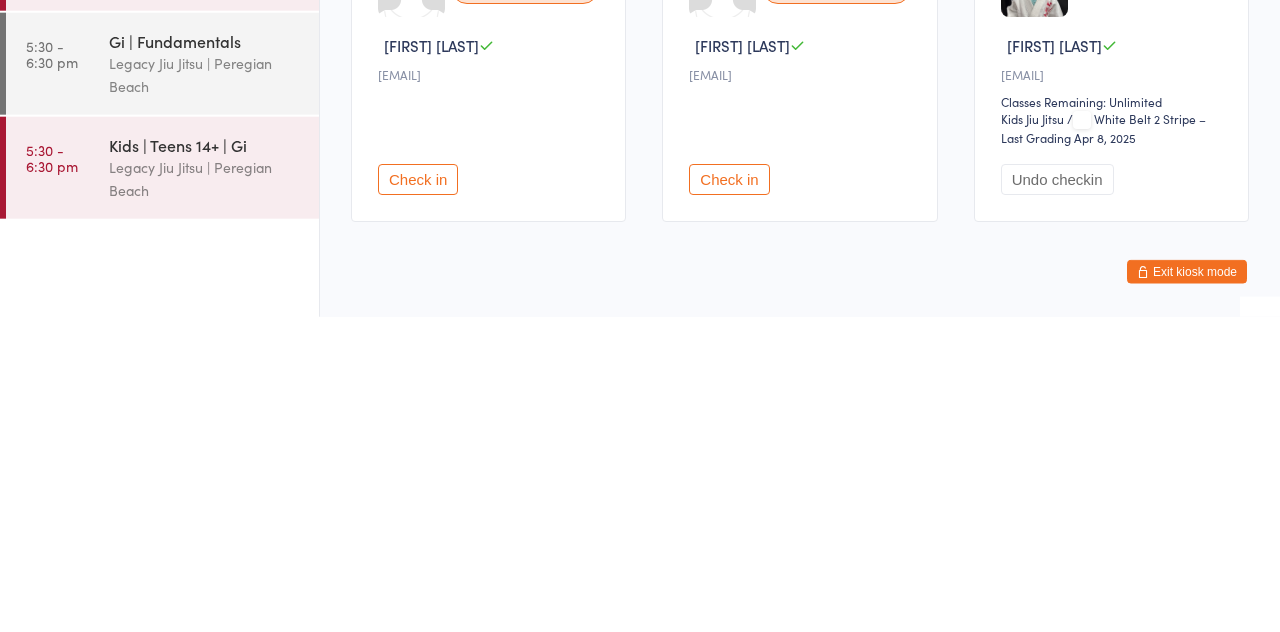 click on "Check in" at bounding box center [729, 494] 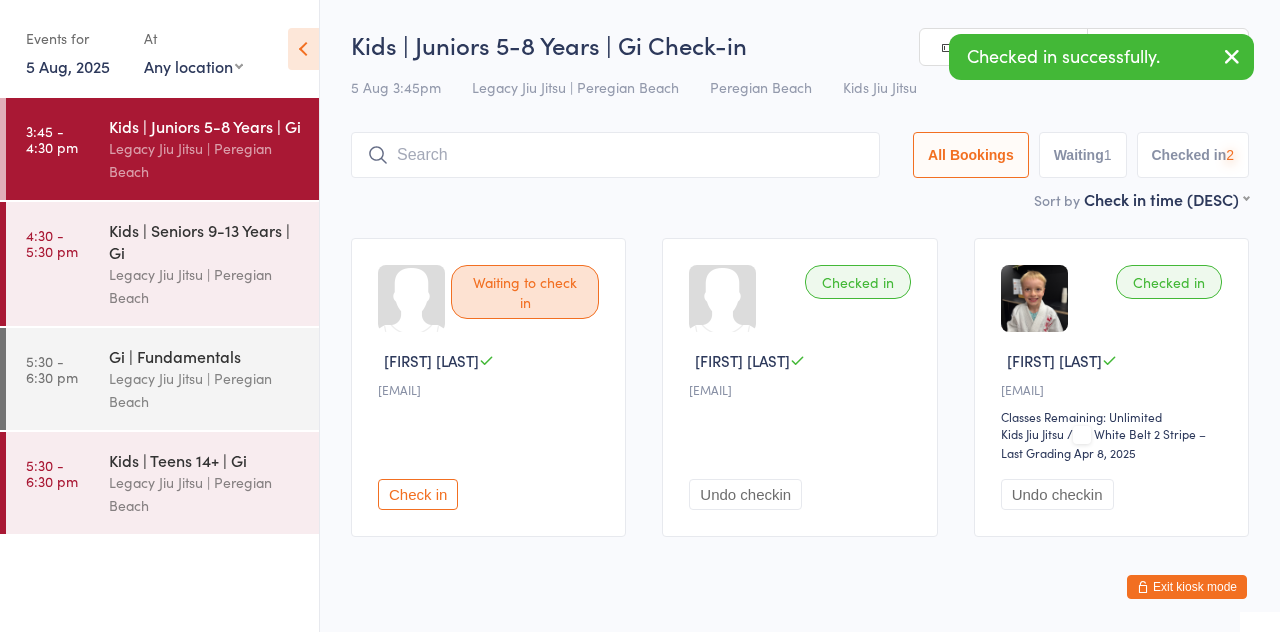 click on "Check in" at bounding box center [418, 494] 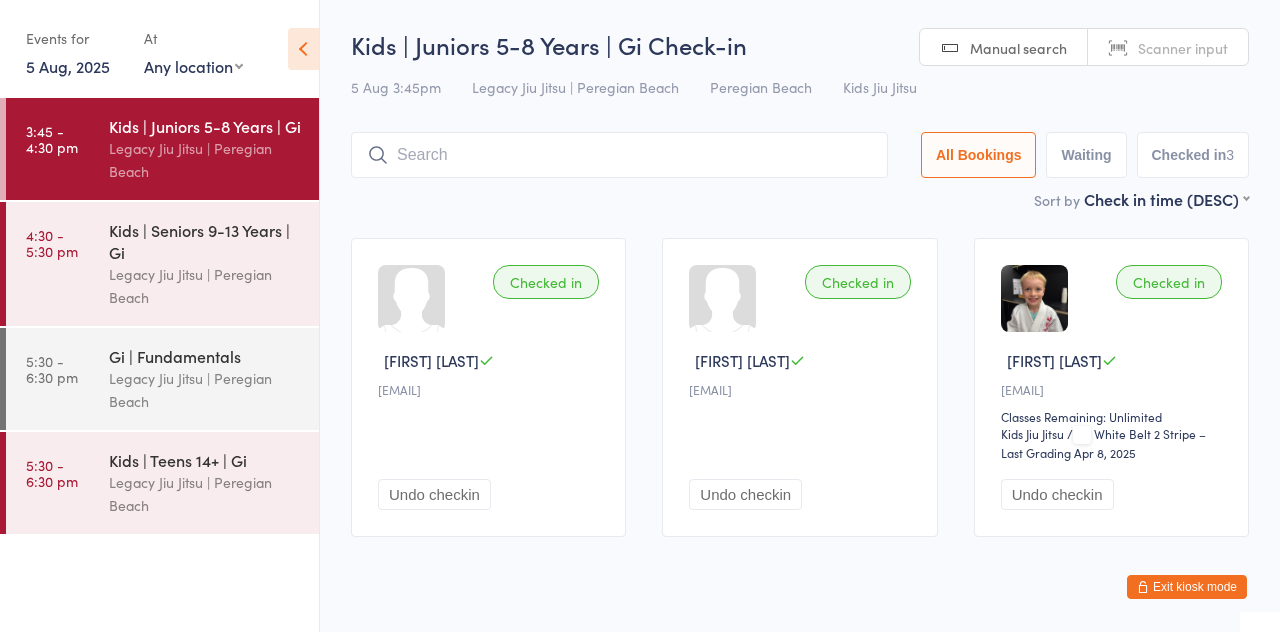 click at bounding box center (619, 155) 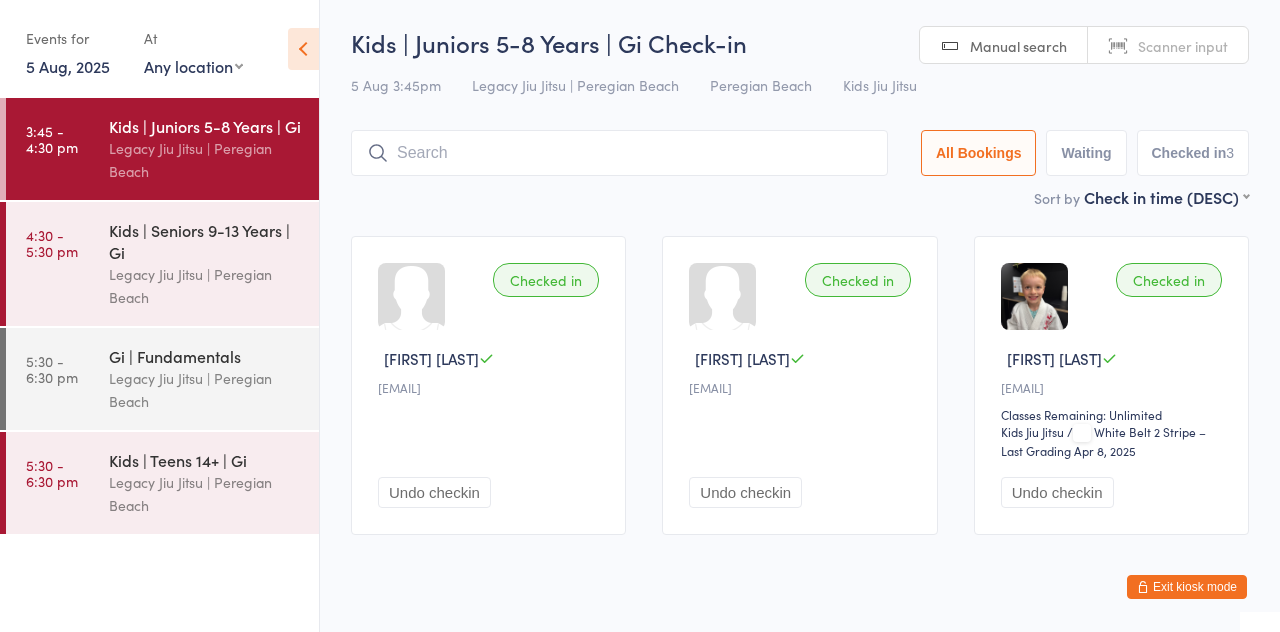 scroll, scrollTop: 42, scrollLeft: 0, axis: vertical 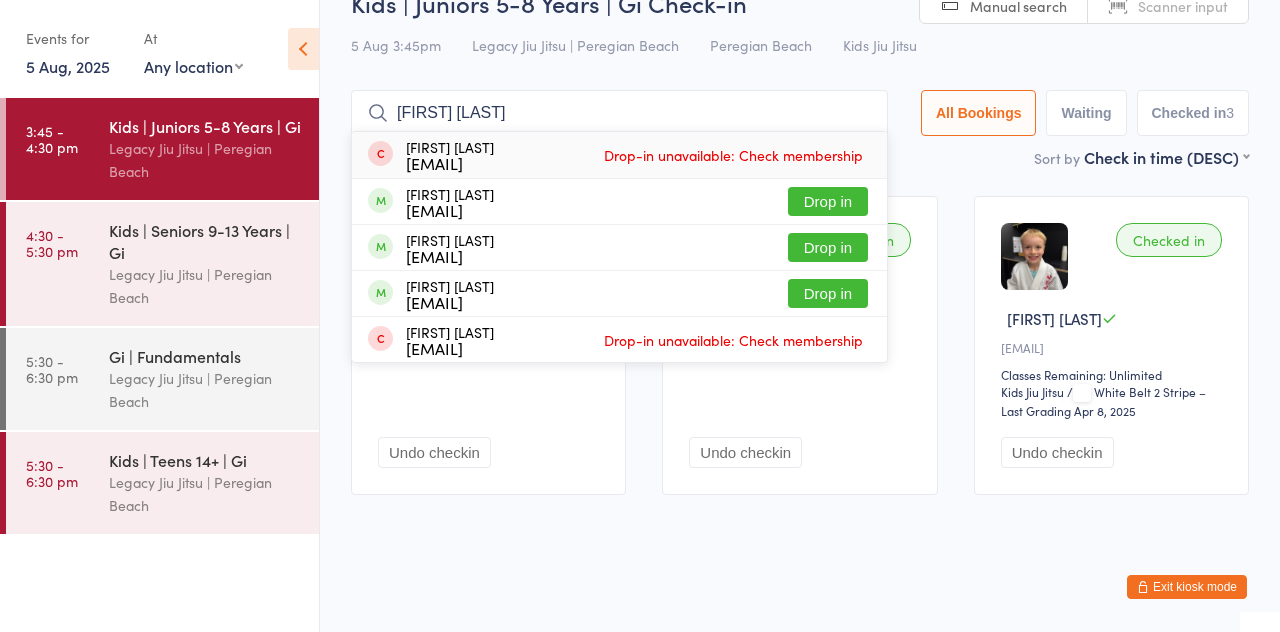 type on "[FIRST] [LAST]" 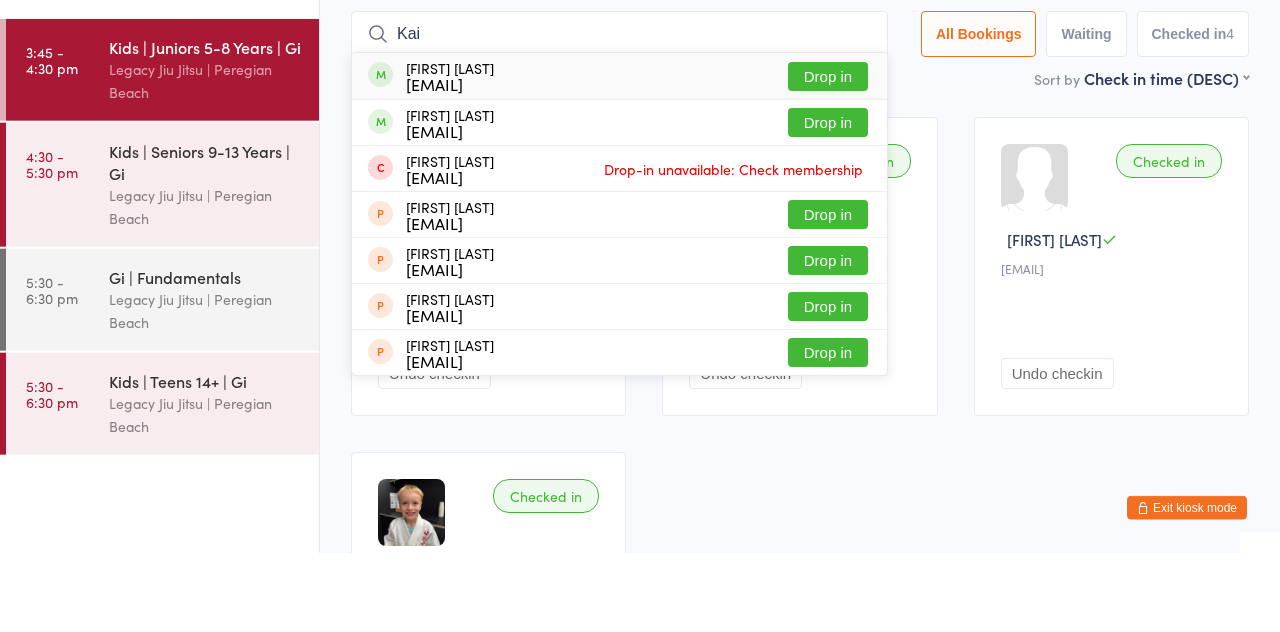 scroll, scrollTop: 42, scrollLeft: 0, axis: vertical 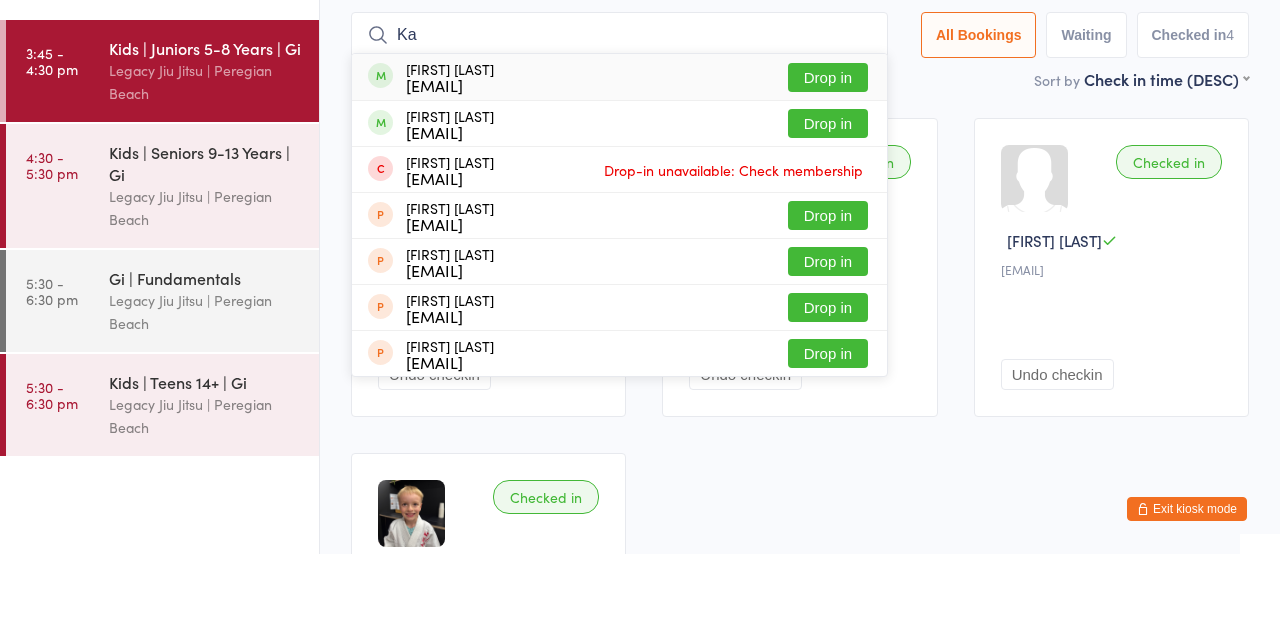 type on "K" 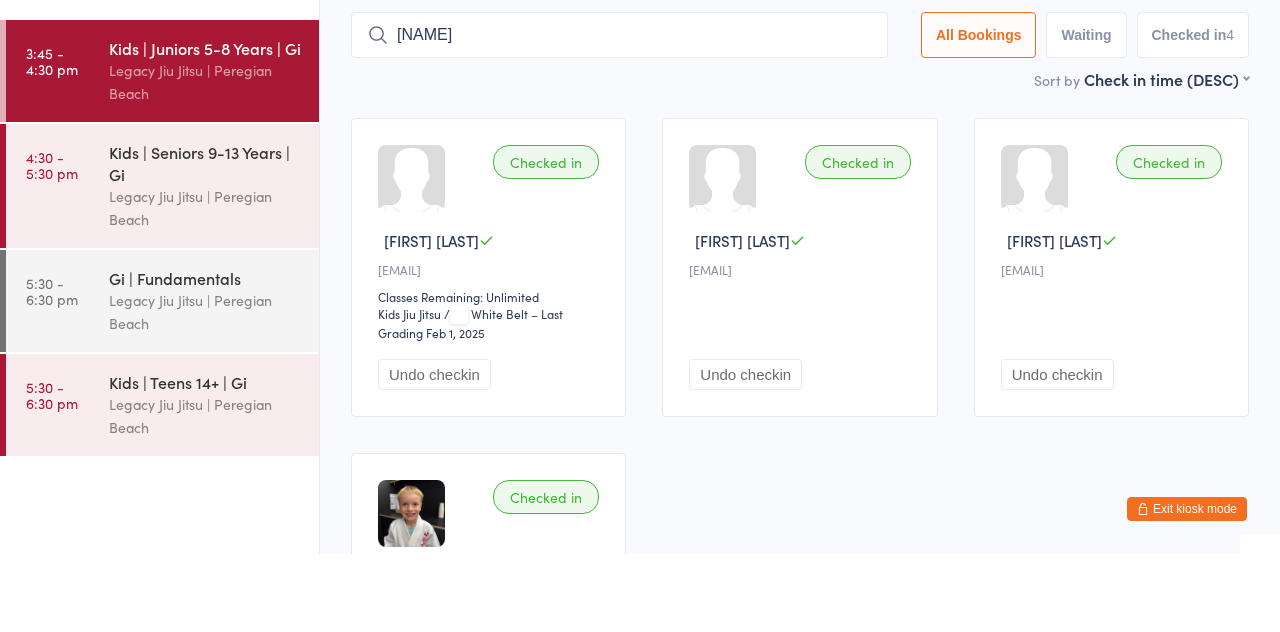 type on "[NAME]" 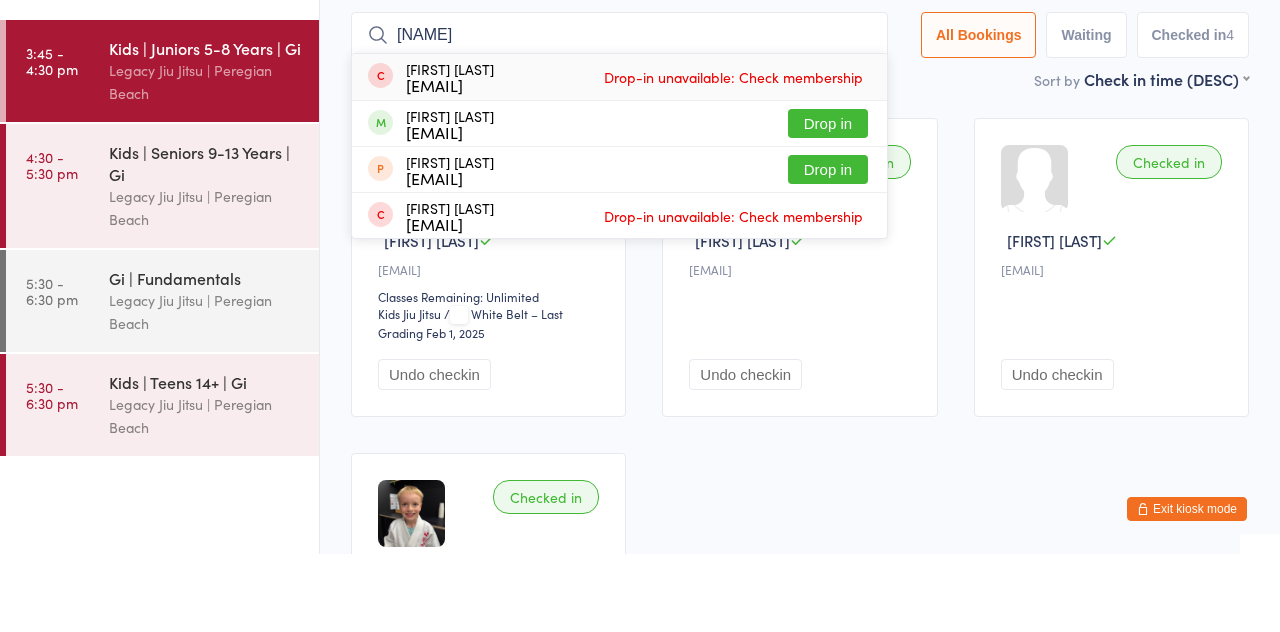 click on "Drop in" at bounding box center [828, 201] 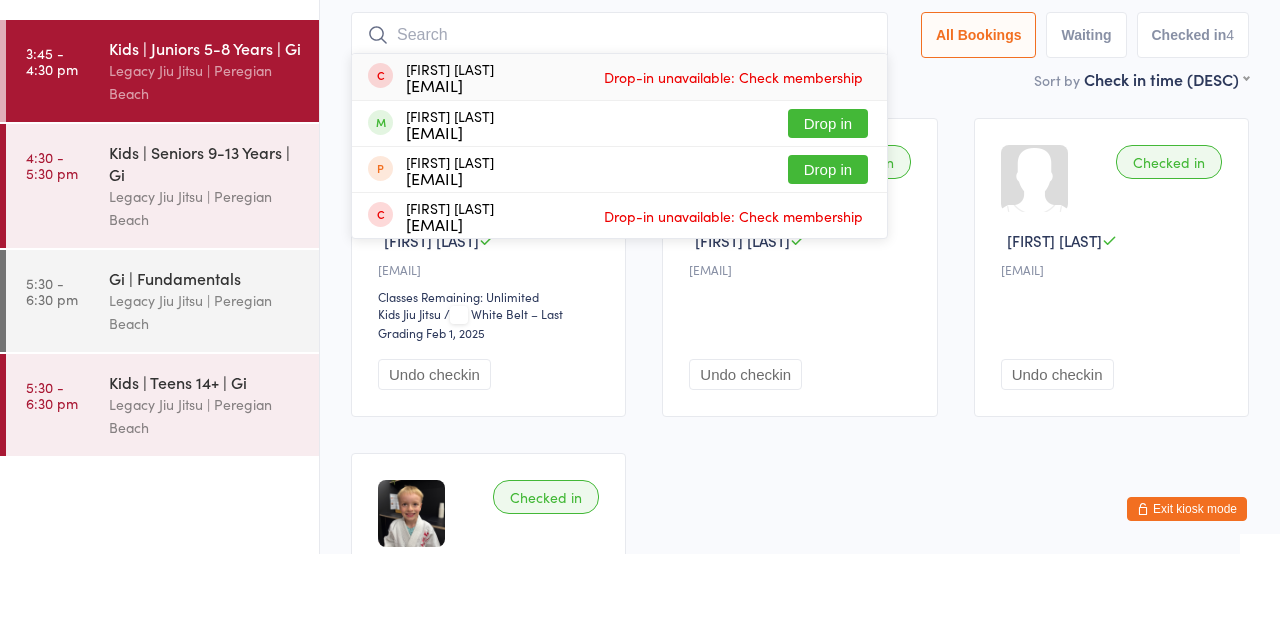 scroll, scrollTop: 42, scrollLeft: 0, axis: vertical 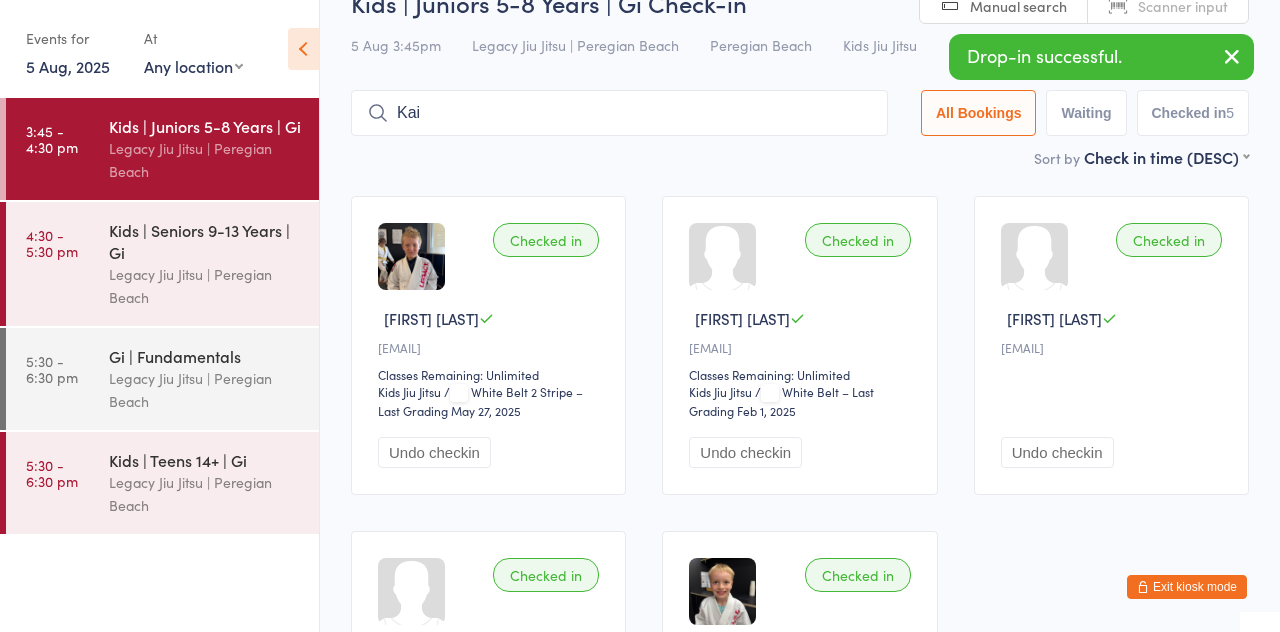 type on "Kai" 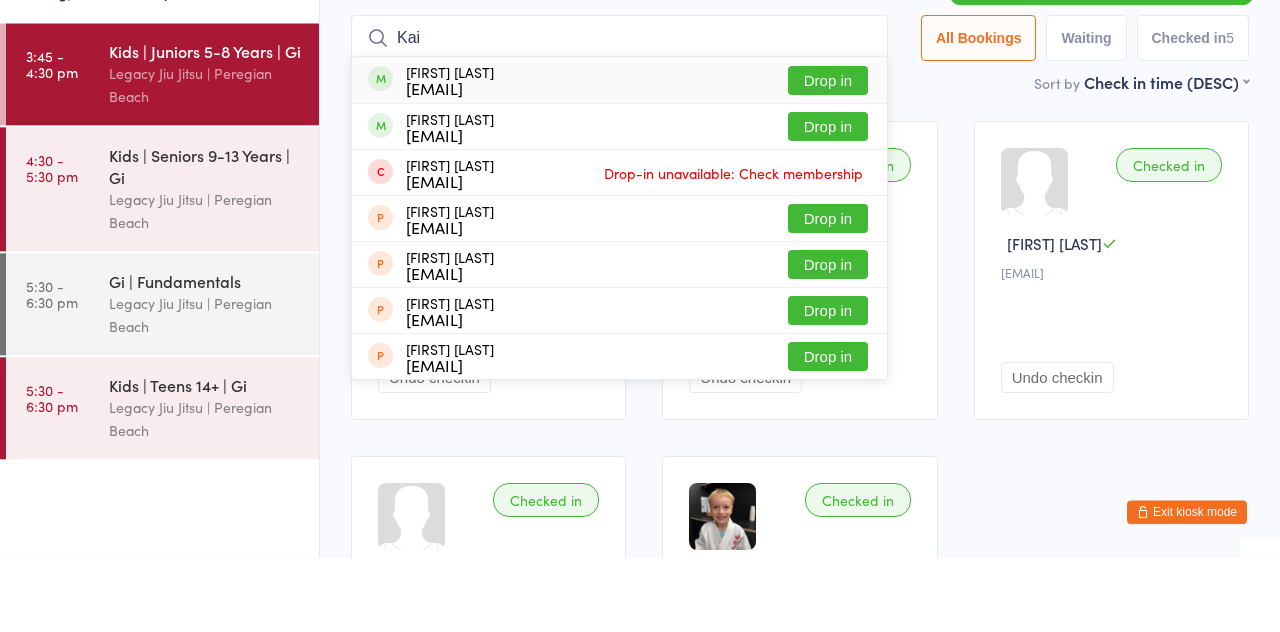 scroll, scrollTop: 42, scrollLeft: 0, axis: vertical 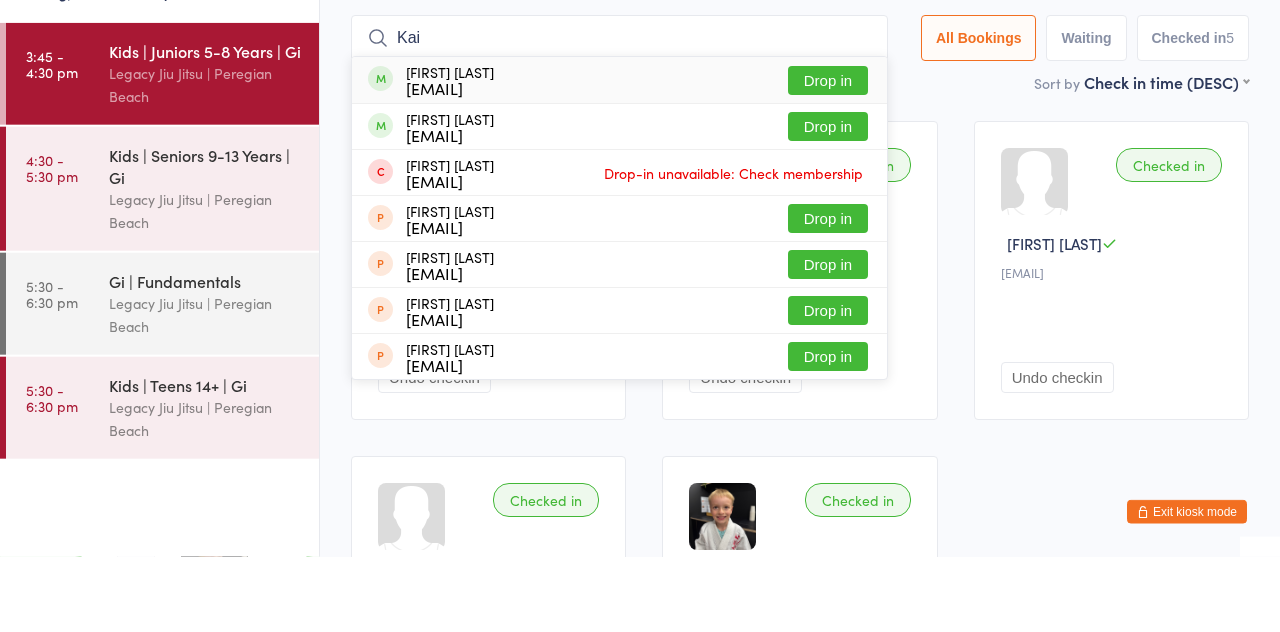 click on "Drop in" at bounding box center [828, 155] 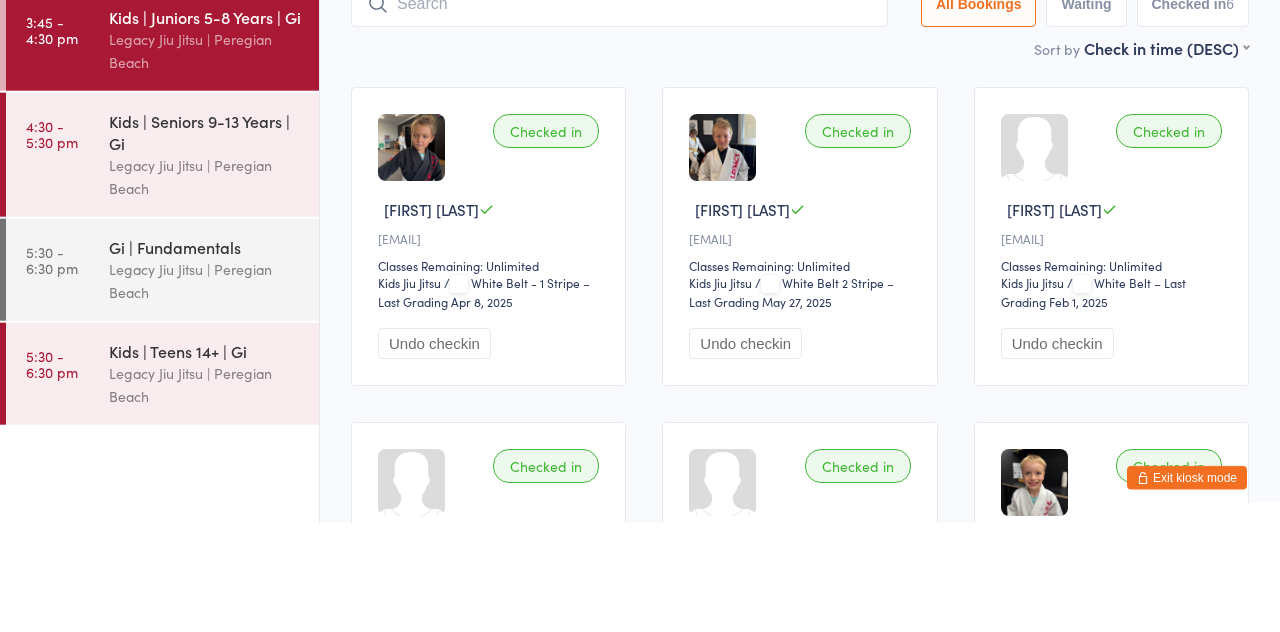 scroll, scrollTop: 0, scrollLeft: 0, axis: both 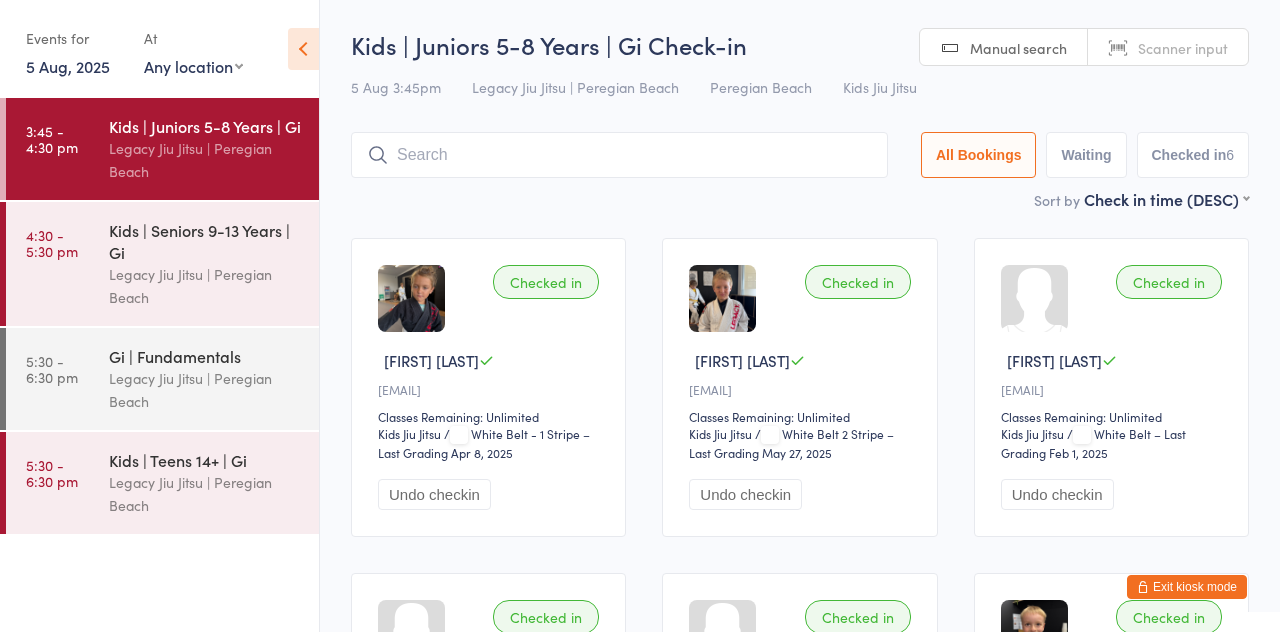 click at bounding box center (619, 155) 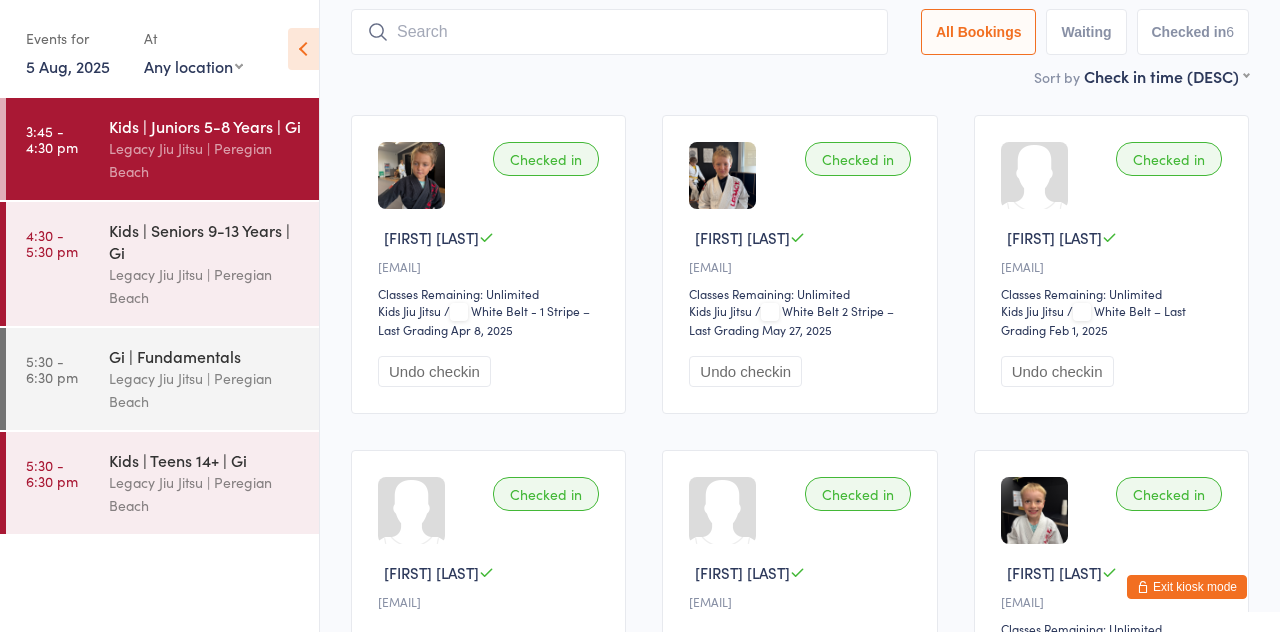 scroll, scrollTop: 133, scrollLeft: 0, axis: vertical 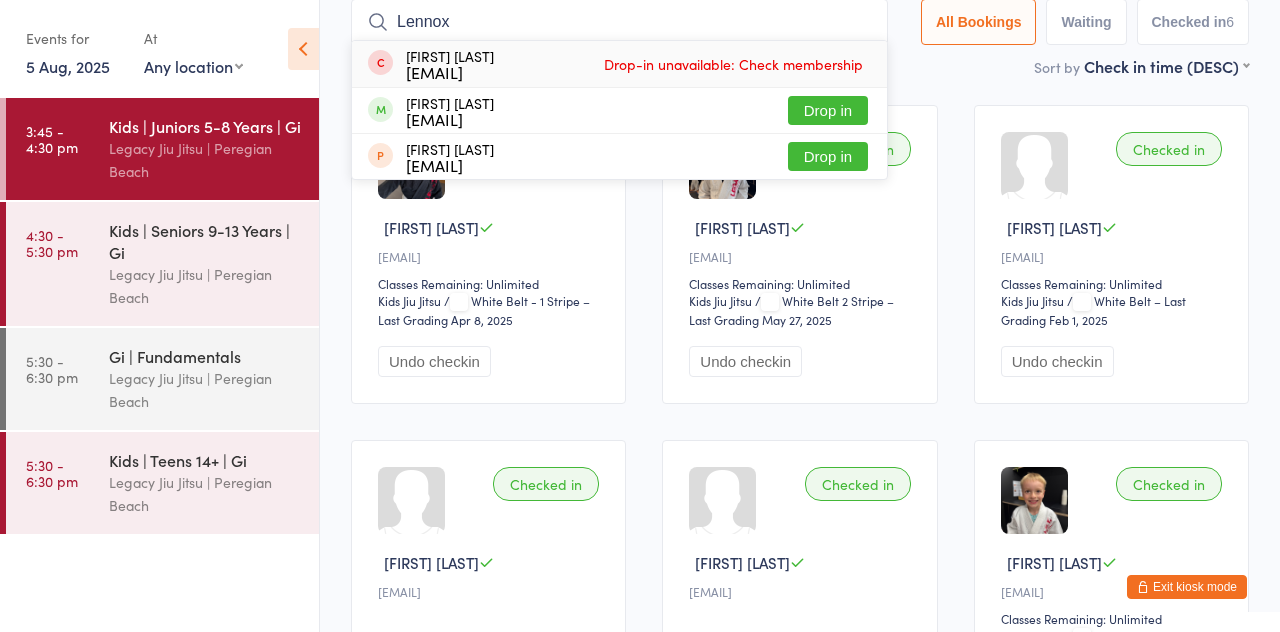 type on "Lennox" 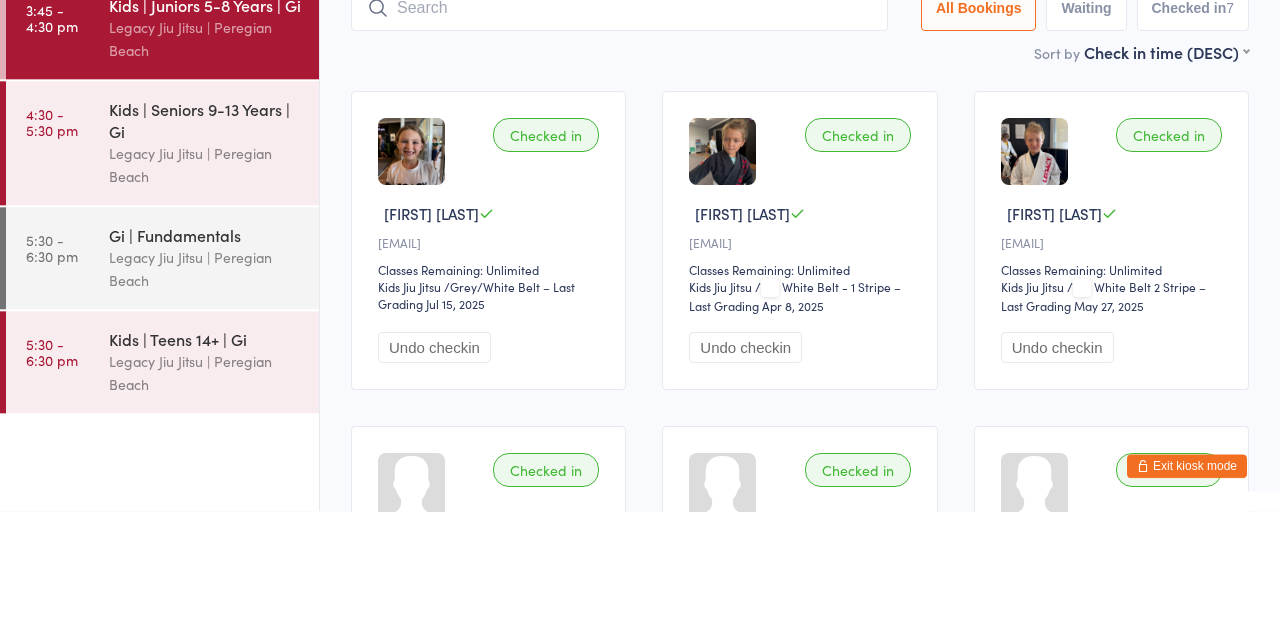 scroll, scrollTop: 26, scrollLeft: 0, axis: vertical 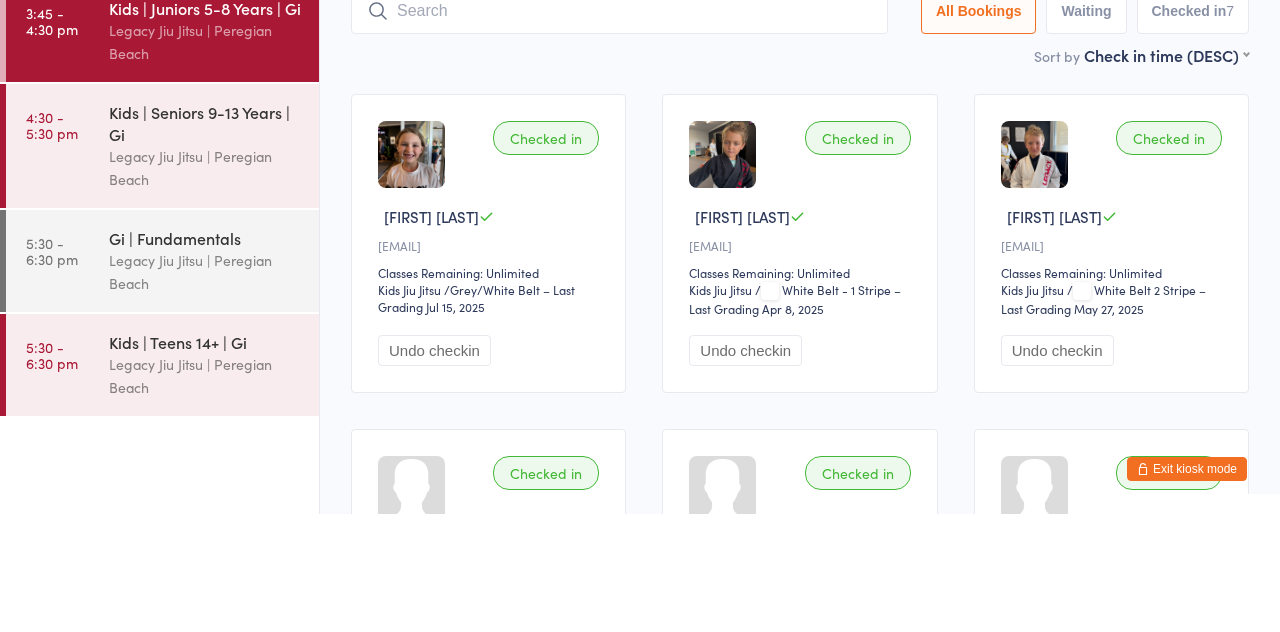 click on "Legacy Jiu Jitsu | Peregian Beach" at bounding box center (205, 286) 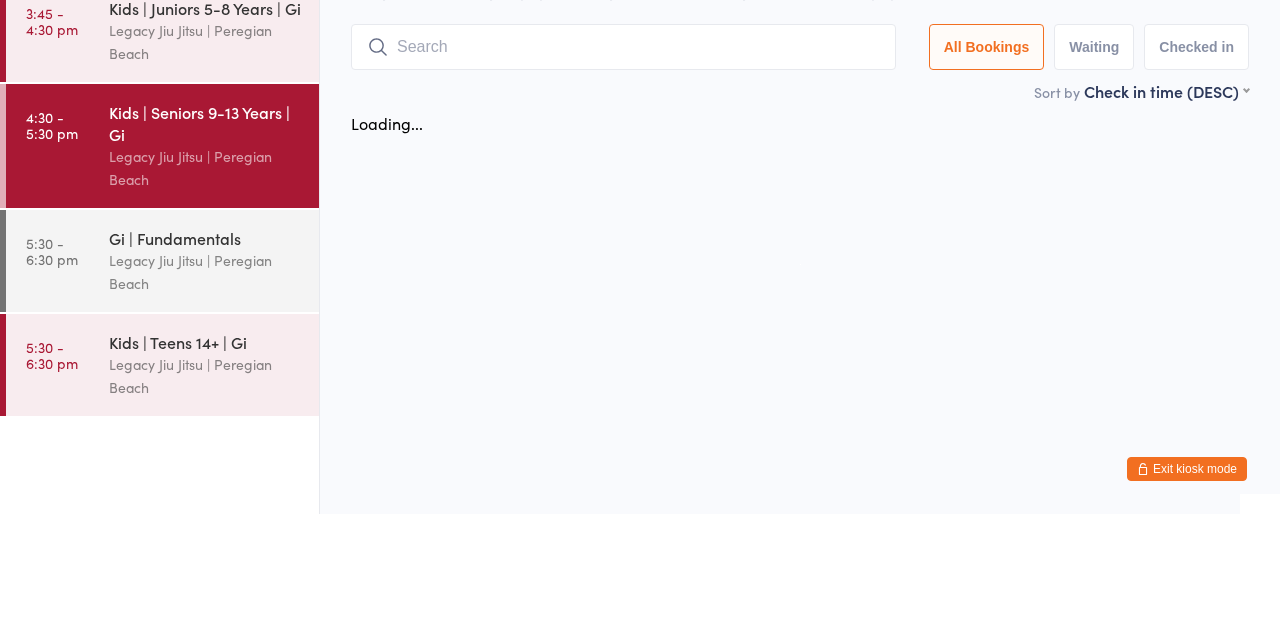 scroll, scrollTop: 0, scrollLeft: 0, axis: both 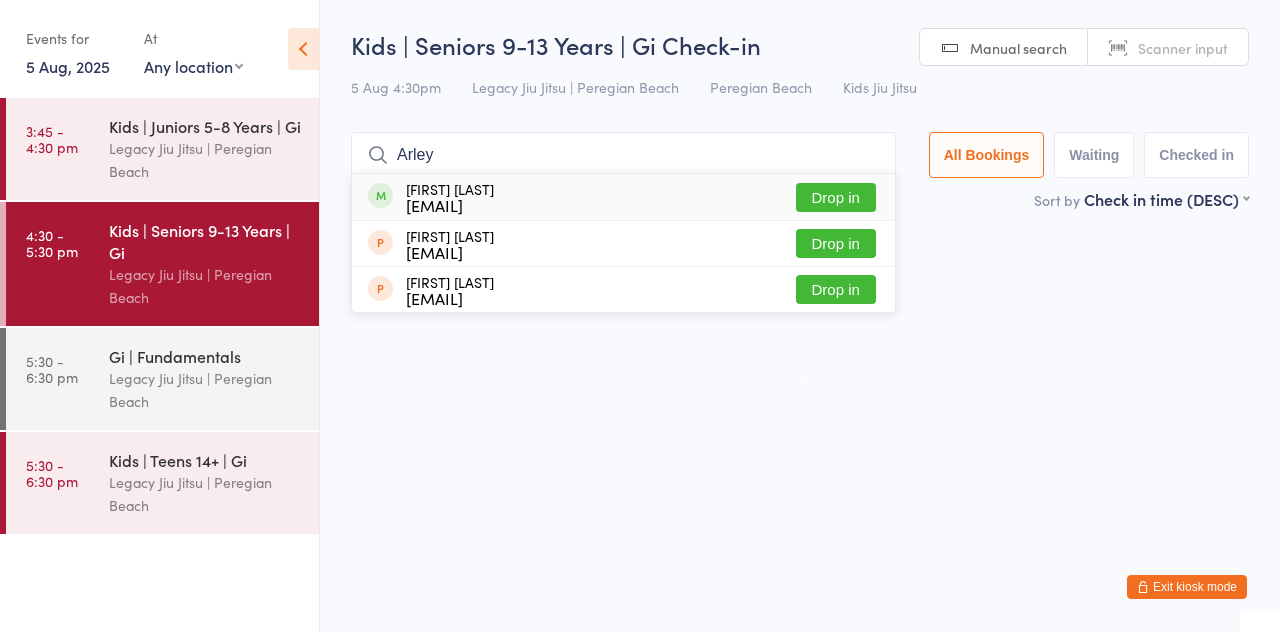type on "Arley" 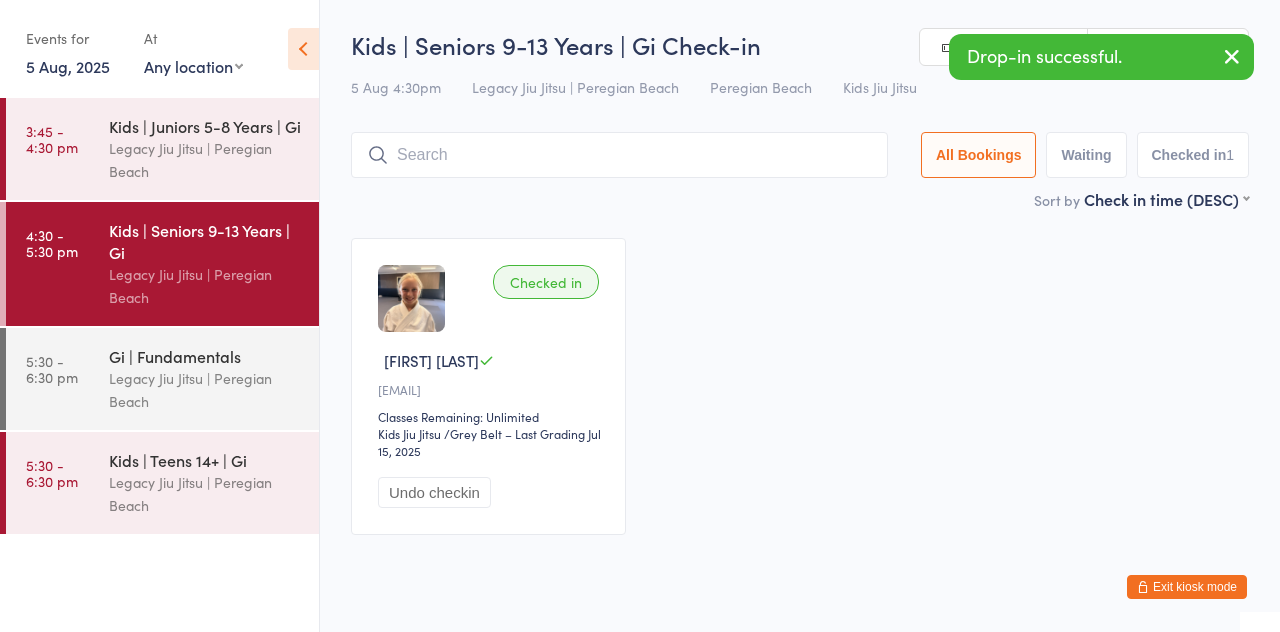 click on "Legacy Jiu Jitsu | Peregian Beach" at bounding box center [205, 160] 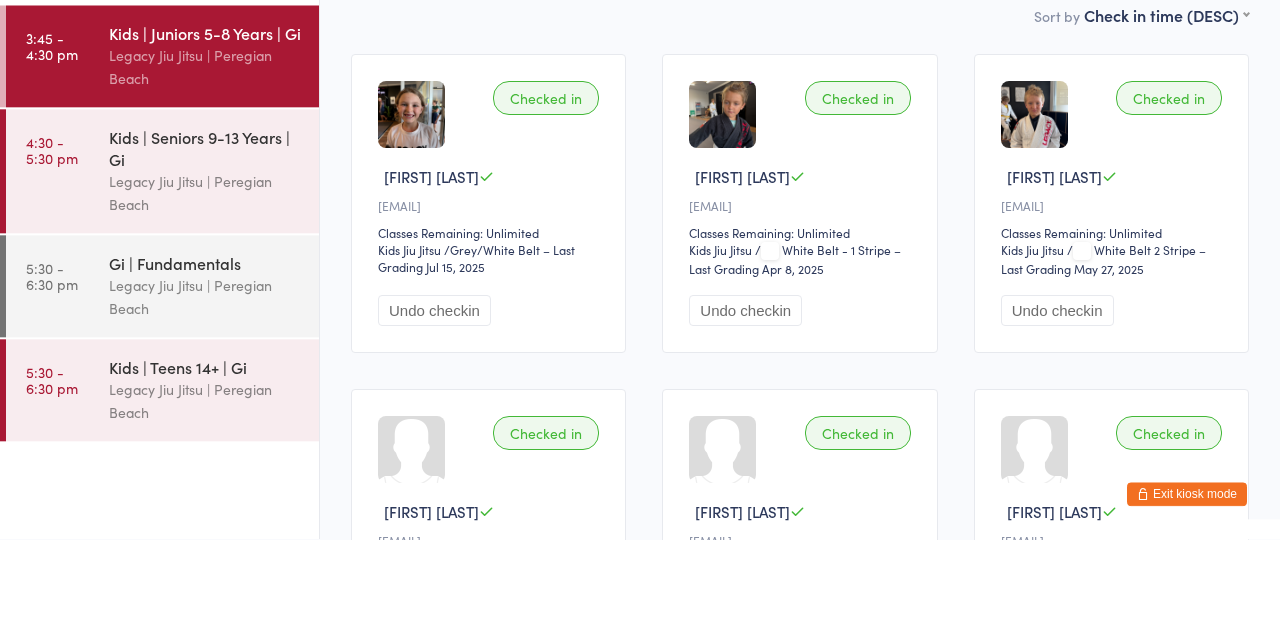 scroll, scrollTop: 91, scrollLeft: 0, axis: vertical 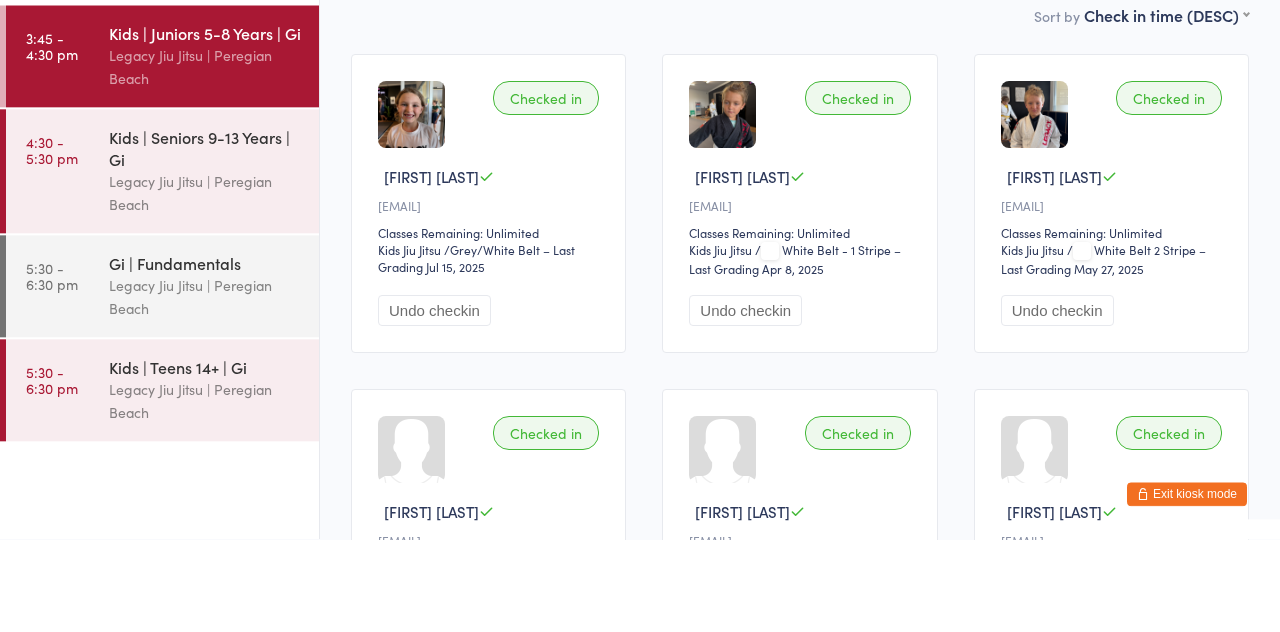 click on "Legacy Jiu Jitsu | Peregian Beach" at bounding box center (205, 286) 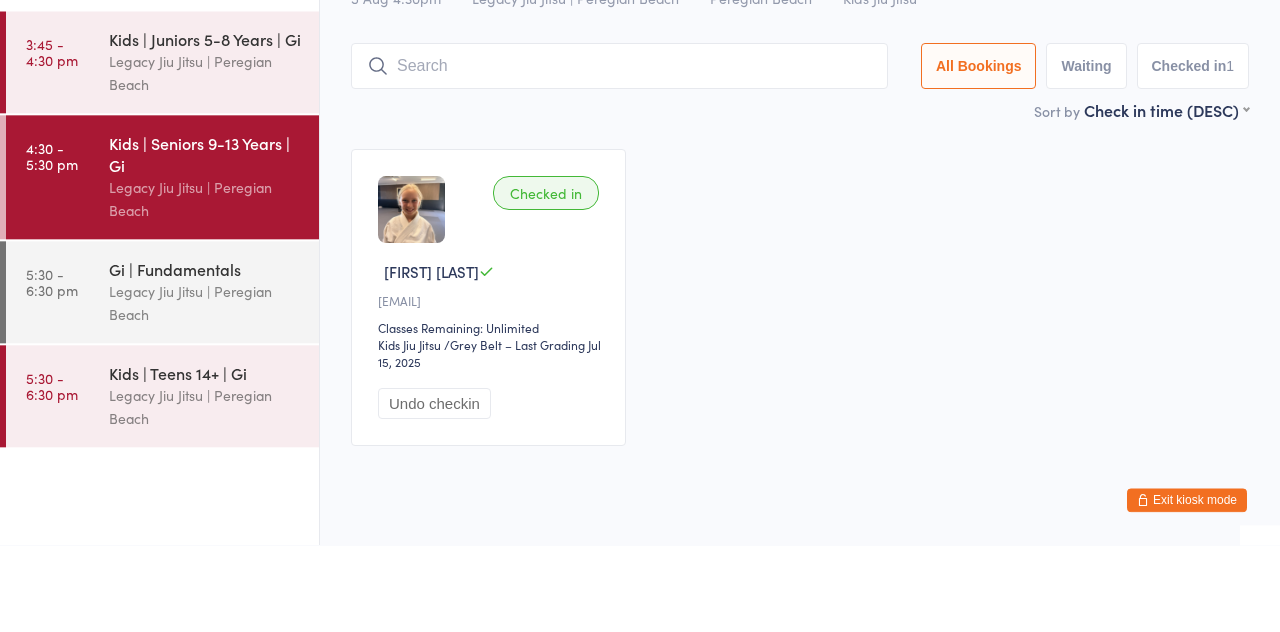 scroll, scrollTop: 2, scrollLeft: 0, axis: vertical 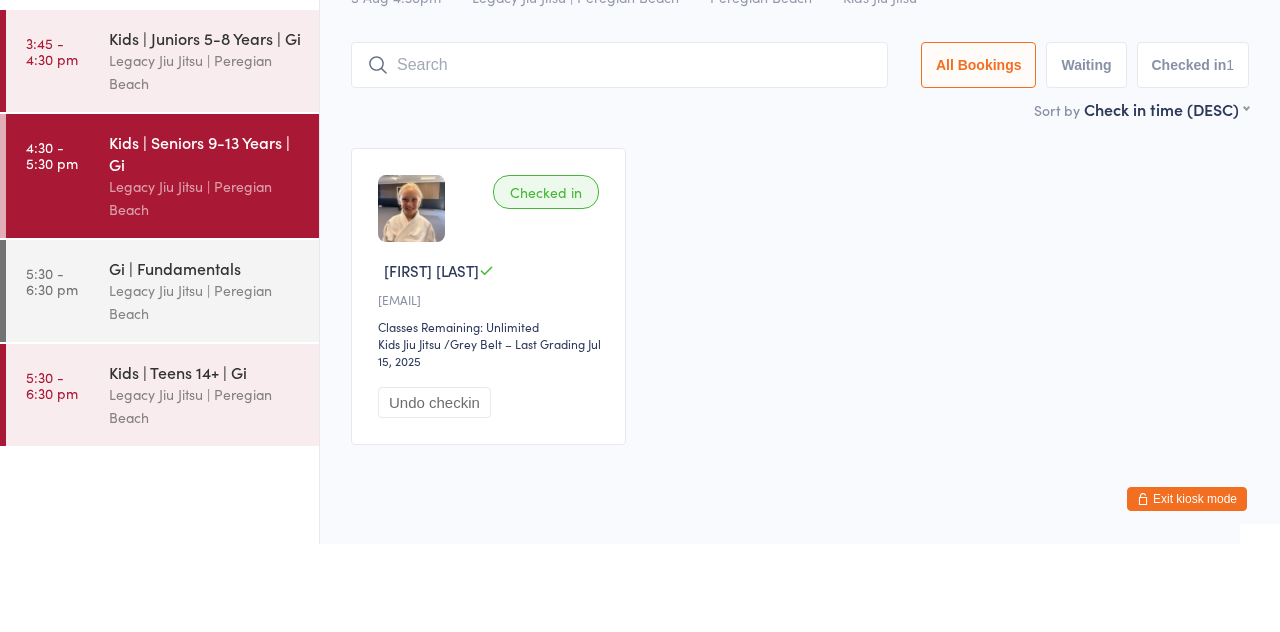 click at bounding box center (619, 153) 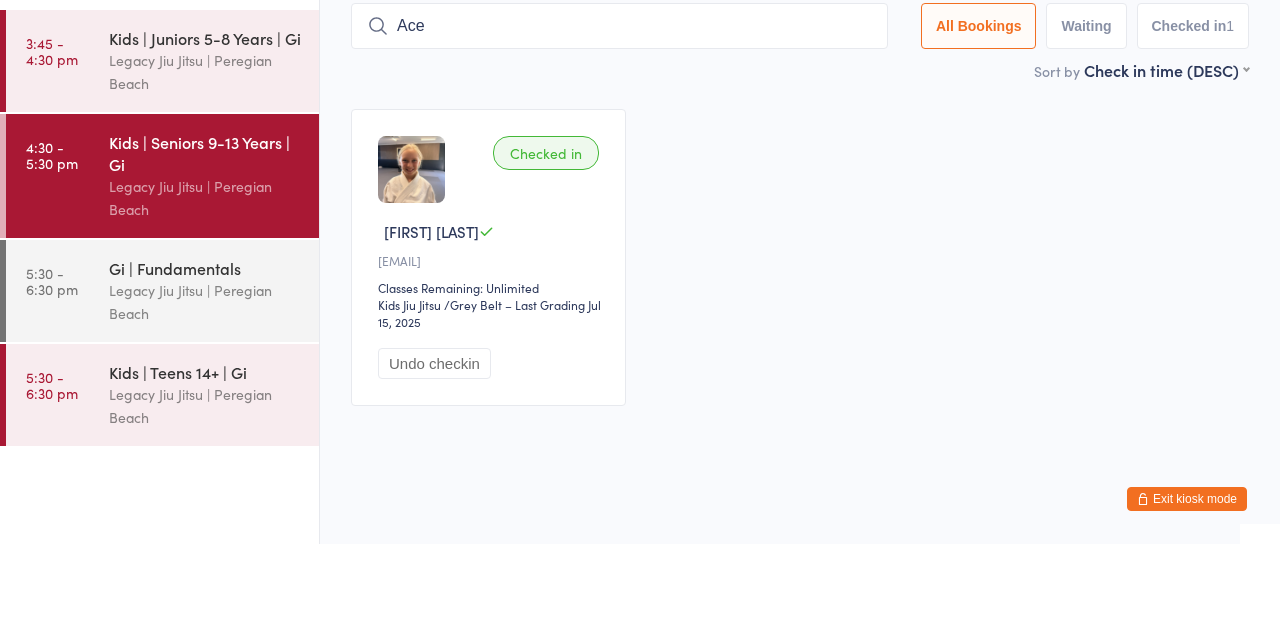 type on "Ace" 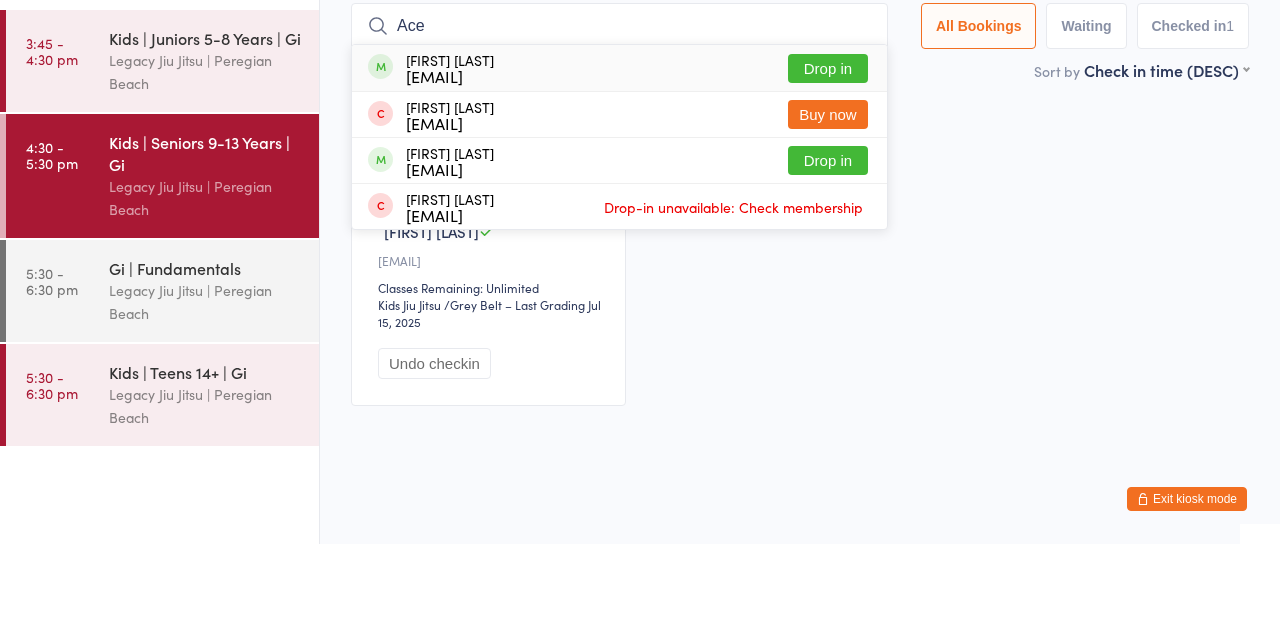 click on "Drop in" at bounding box center (828, 156) 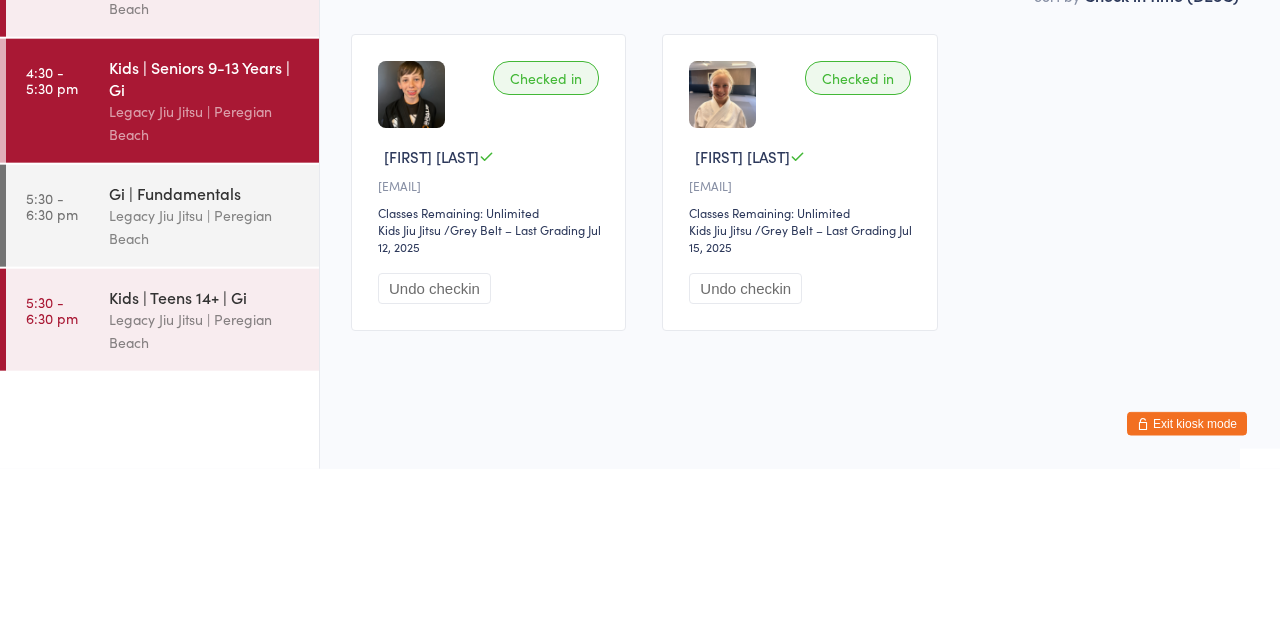 scroll, scrollTop: 41, scrollLeft: 0, axis: vertical 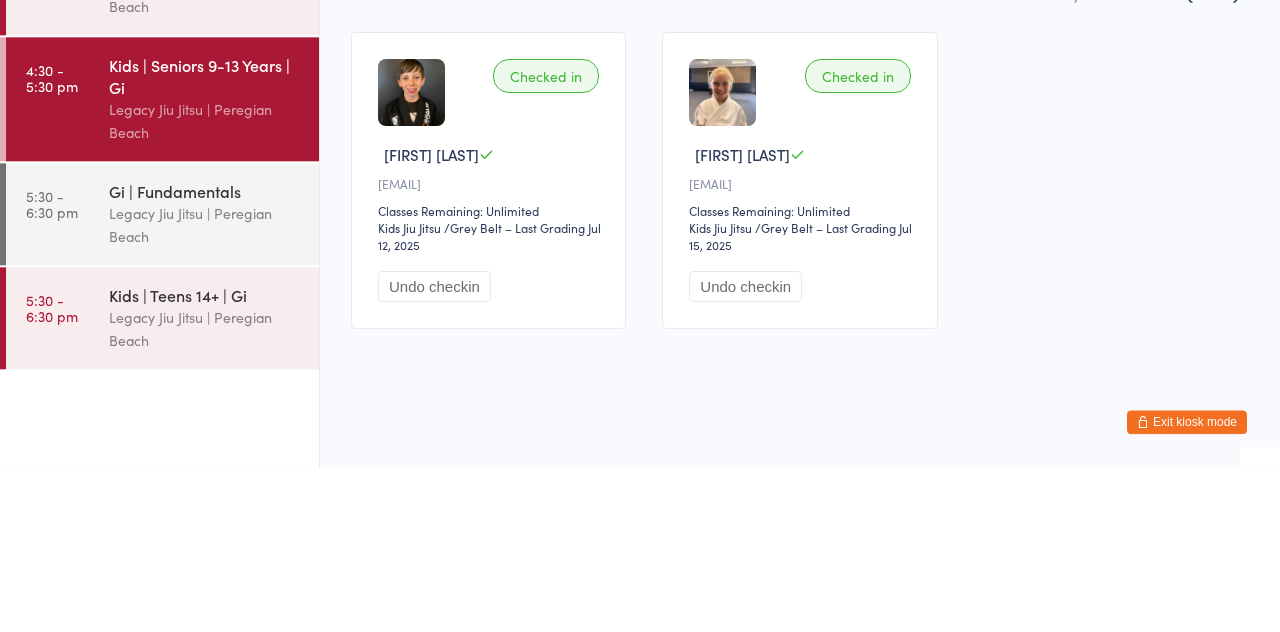 click on "Legacy Jiu Jitsu | Peregian Beach" at bounding box center (205, 390) 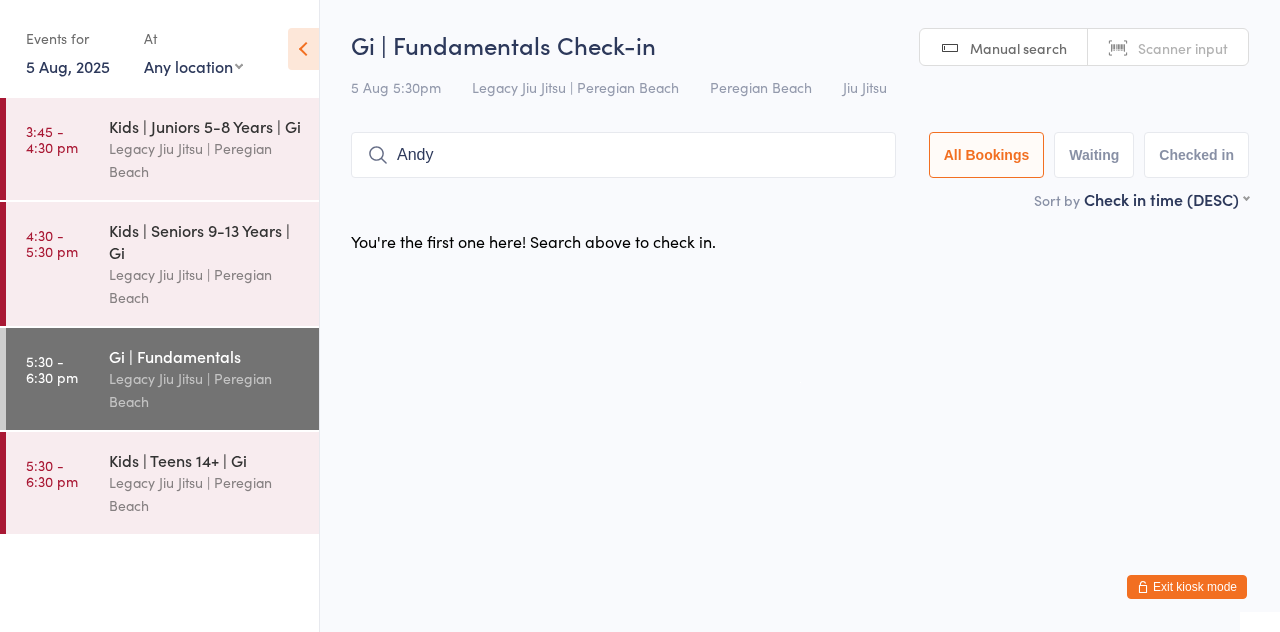 type on "Andy" 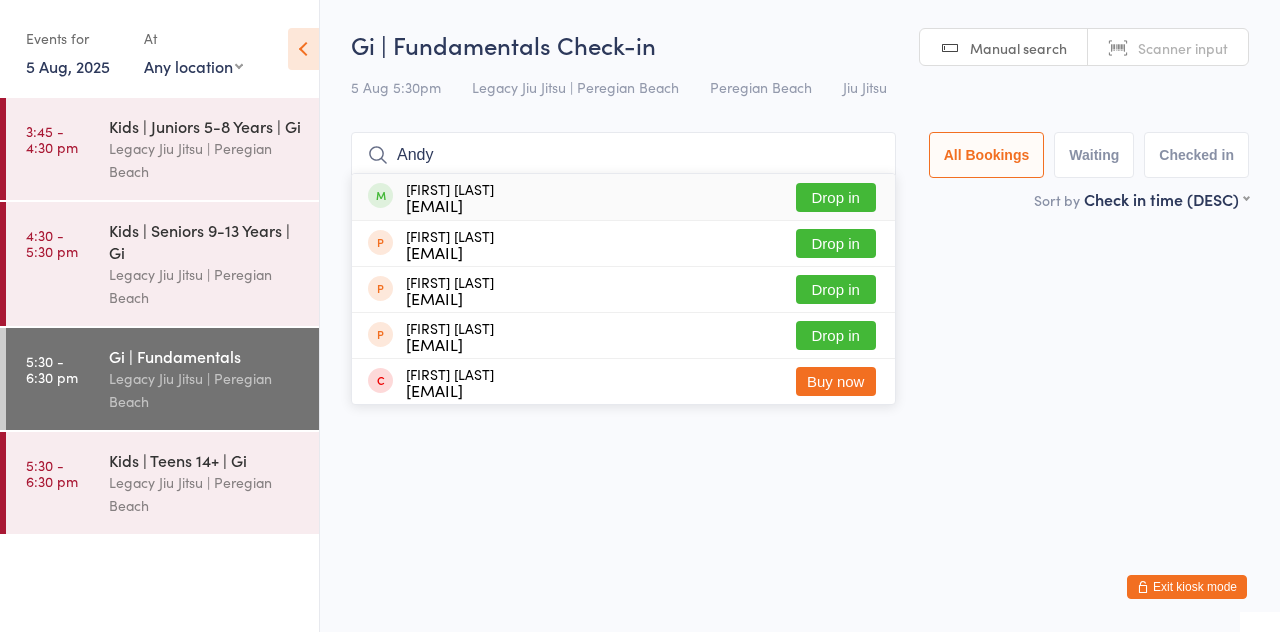 click on "Drop in" at bounding box center (836, 197) 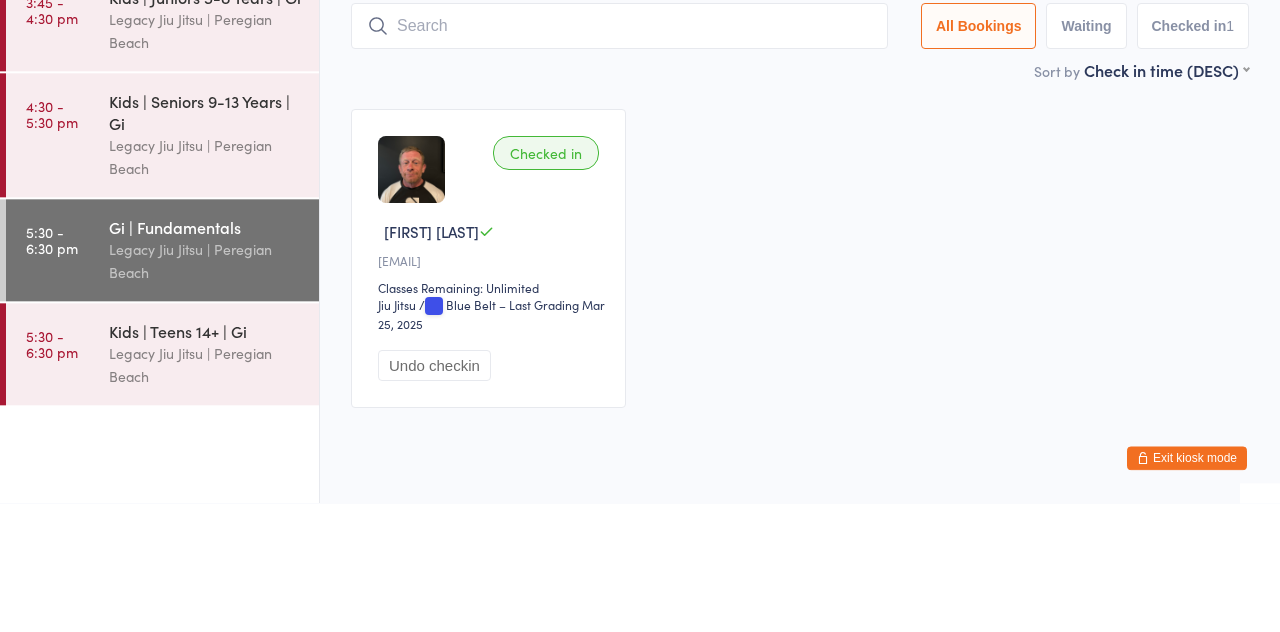 click on "Legacy Jiu Jitsu | Peregian Beach" at bounding box center (205, 286) 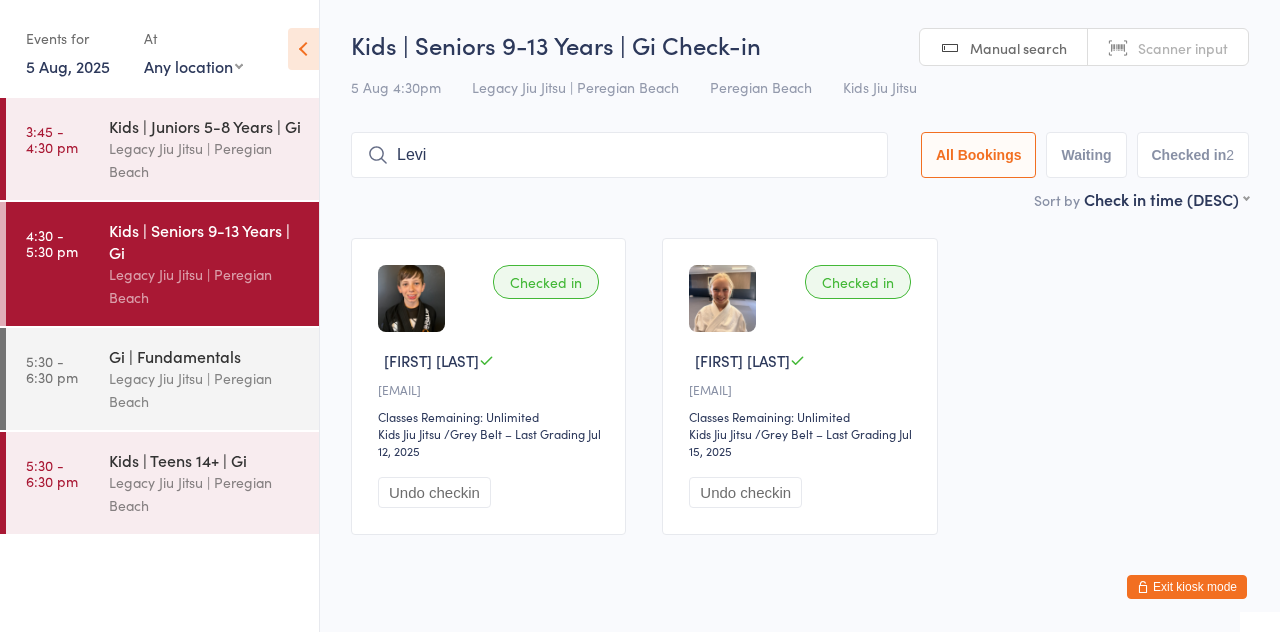 type on "Levi" 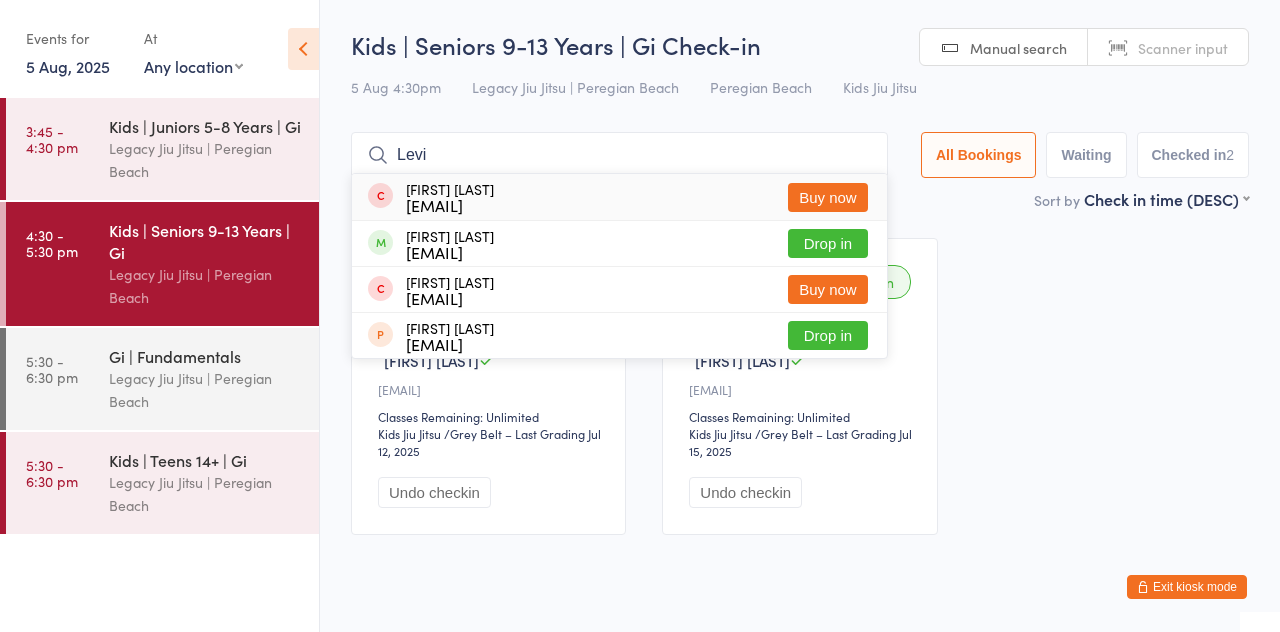 click on "Drop in" at bounding box center (828, 243) 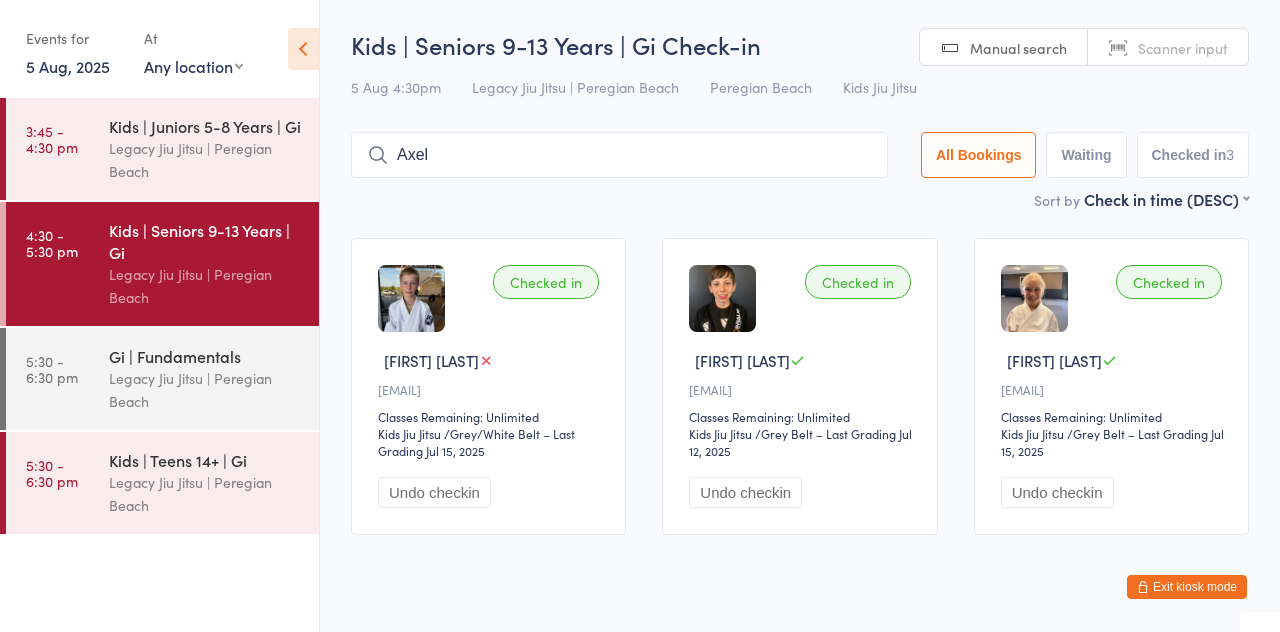 type on "Axel" 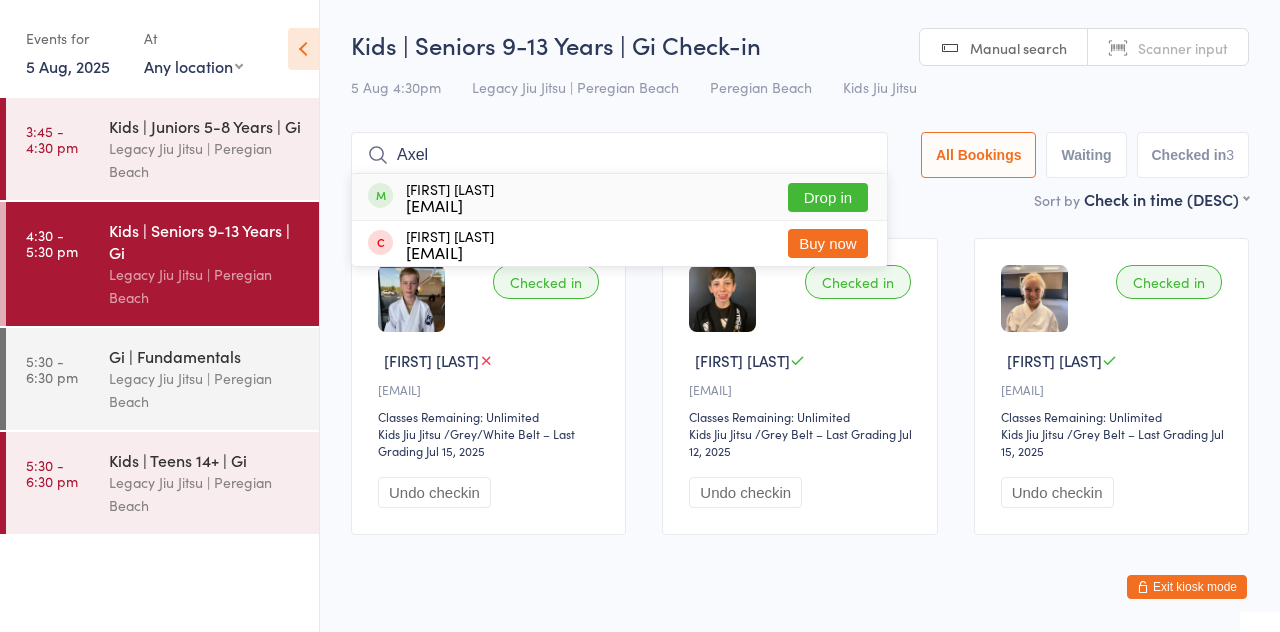 click on "Drop in" at bounding box center (828, 197) 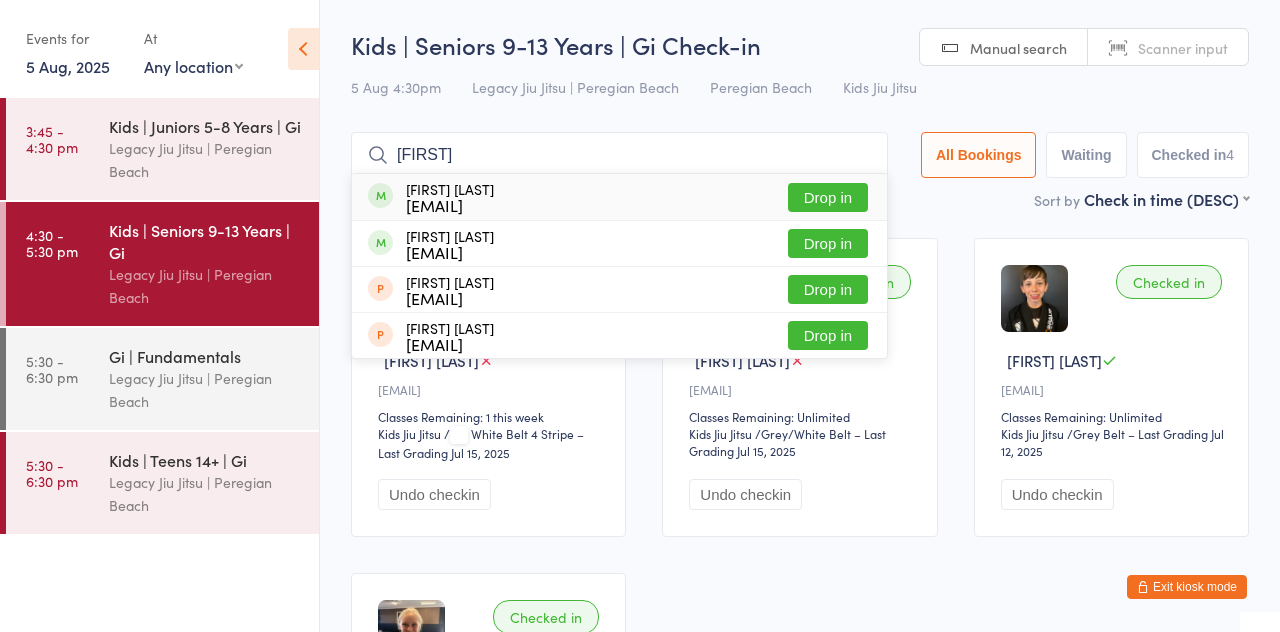type on "[FIRST]" 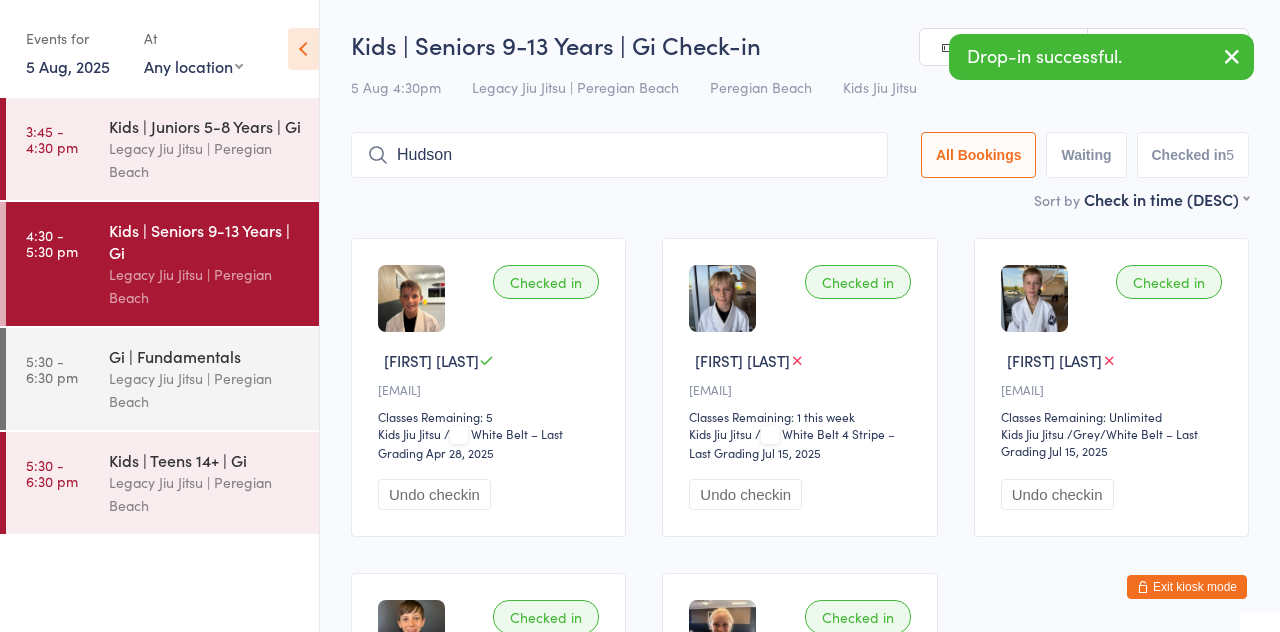 type on "Hudson" 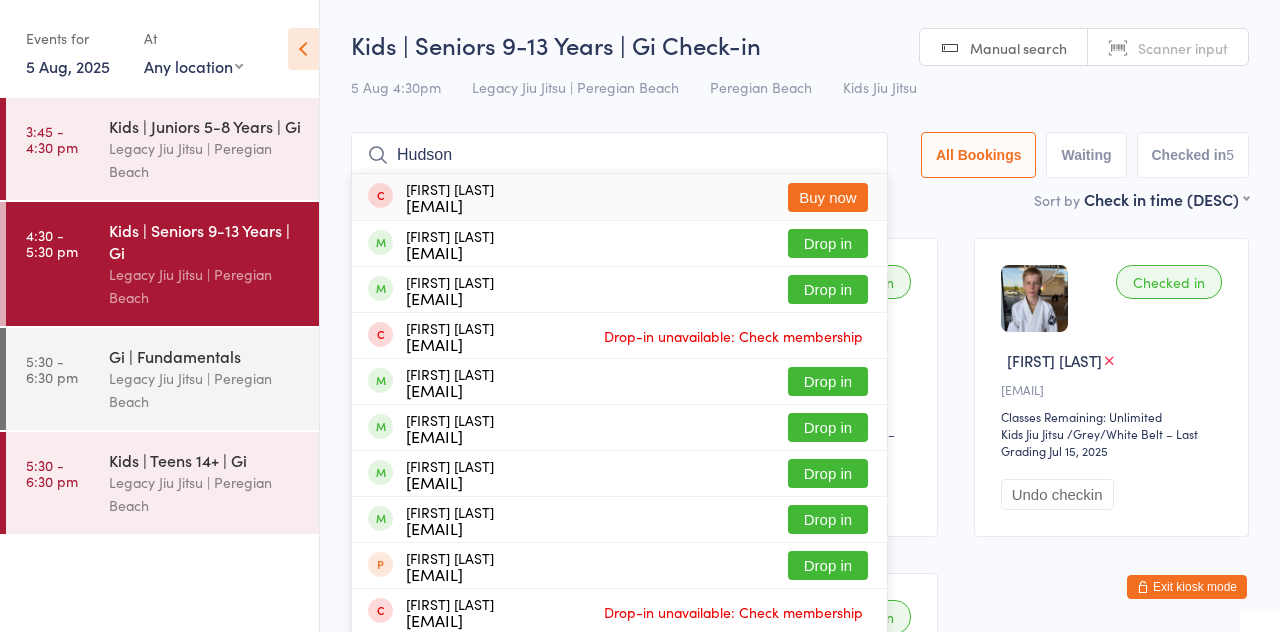 click on "Drop in" at bounding box center [828, 243] 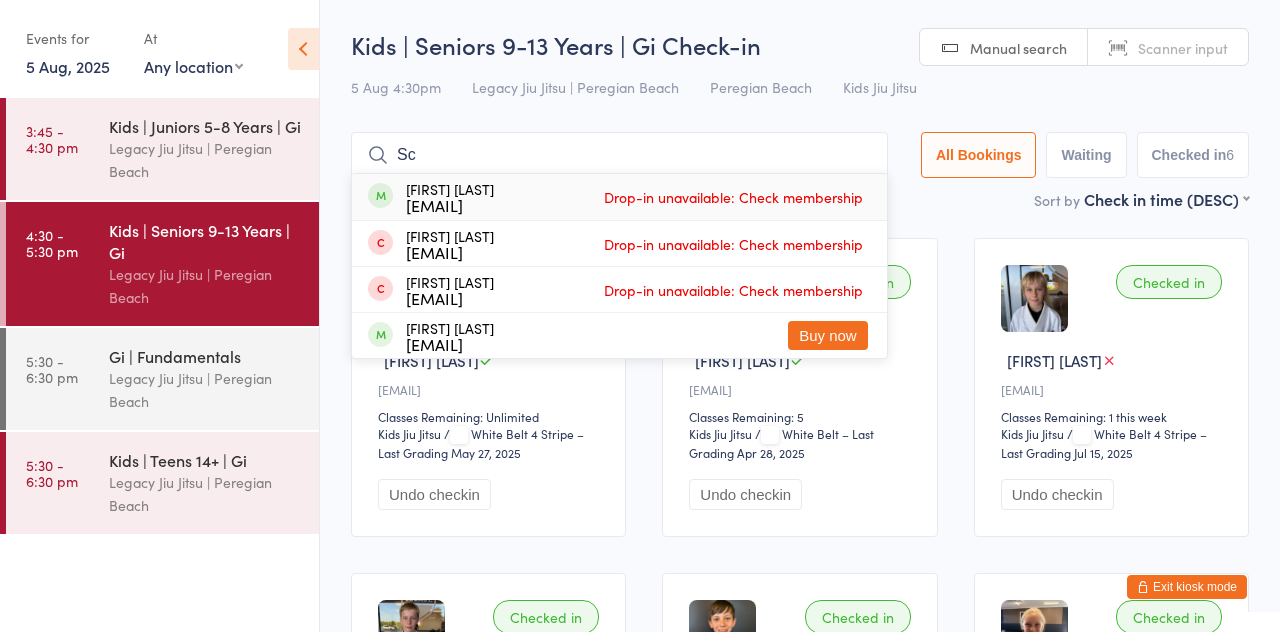 type on "Scarlett" 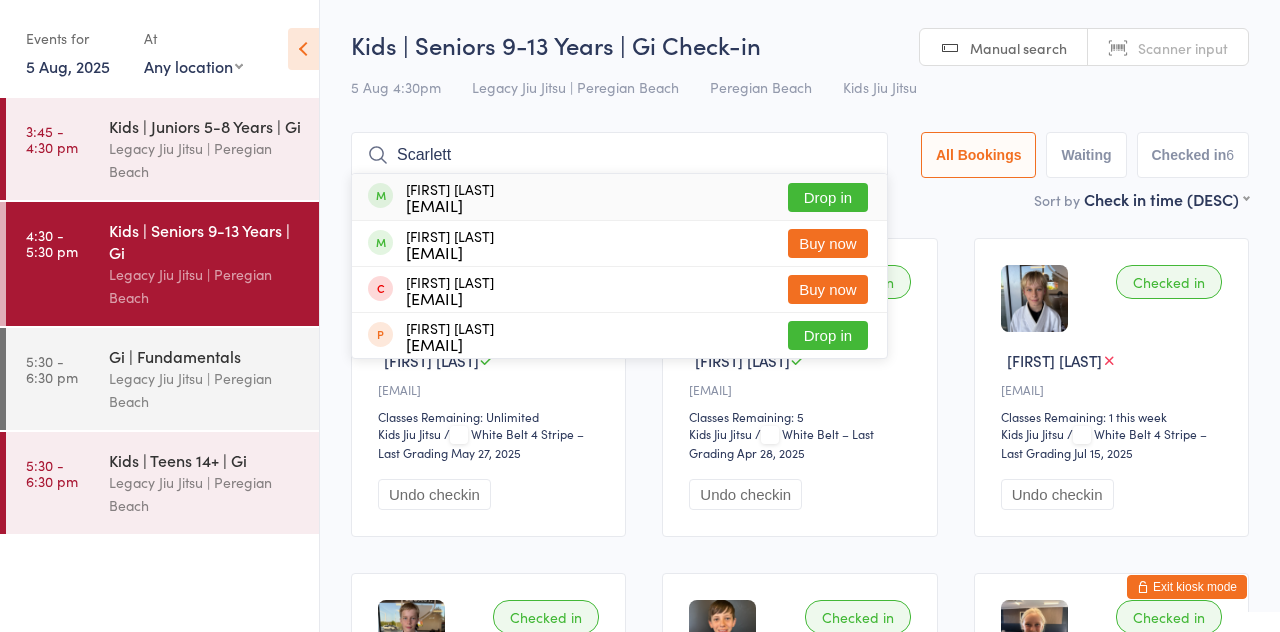 click on "Drop in" at bounding box center [828, 197] 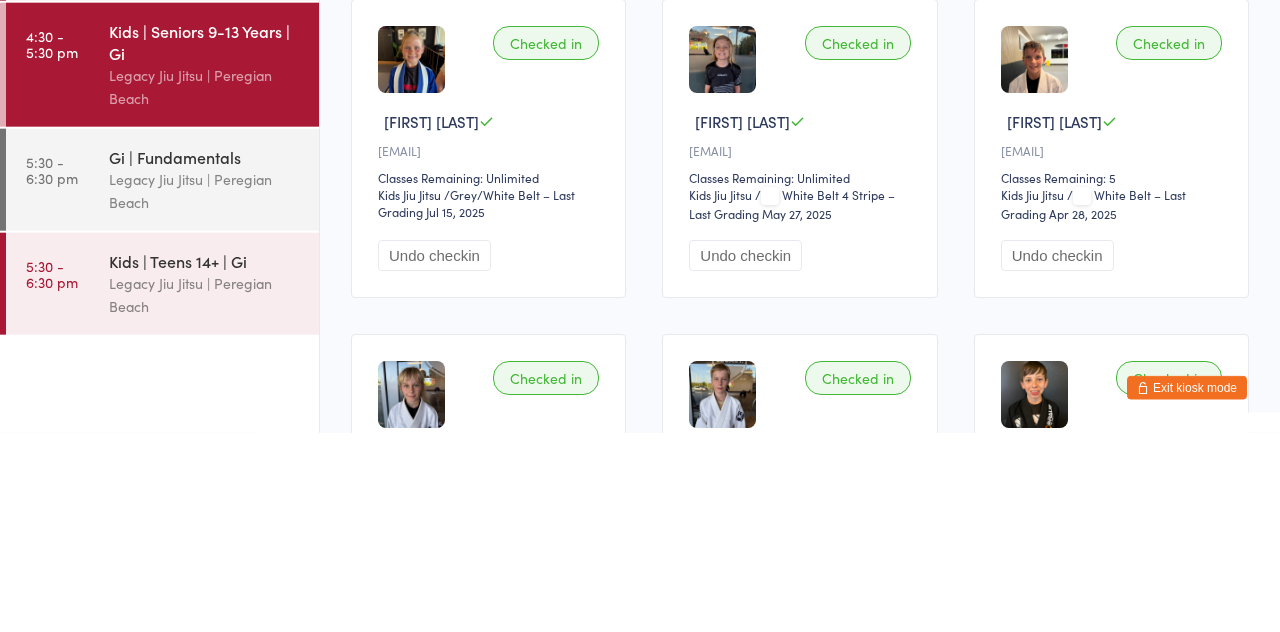 scroll, scrollTop: 0, scrollLeft: 0, axis: both 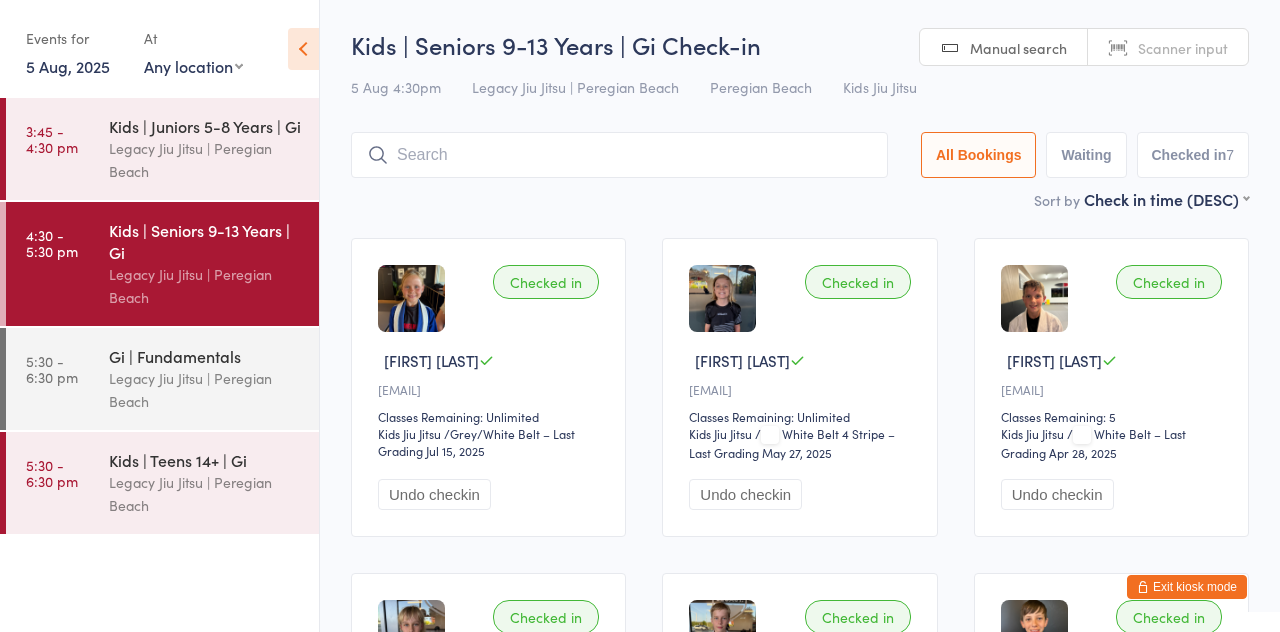 click at bounding box center [619, 155] 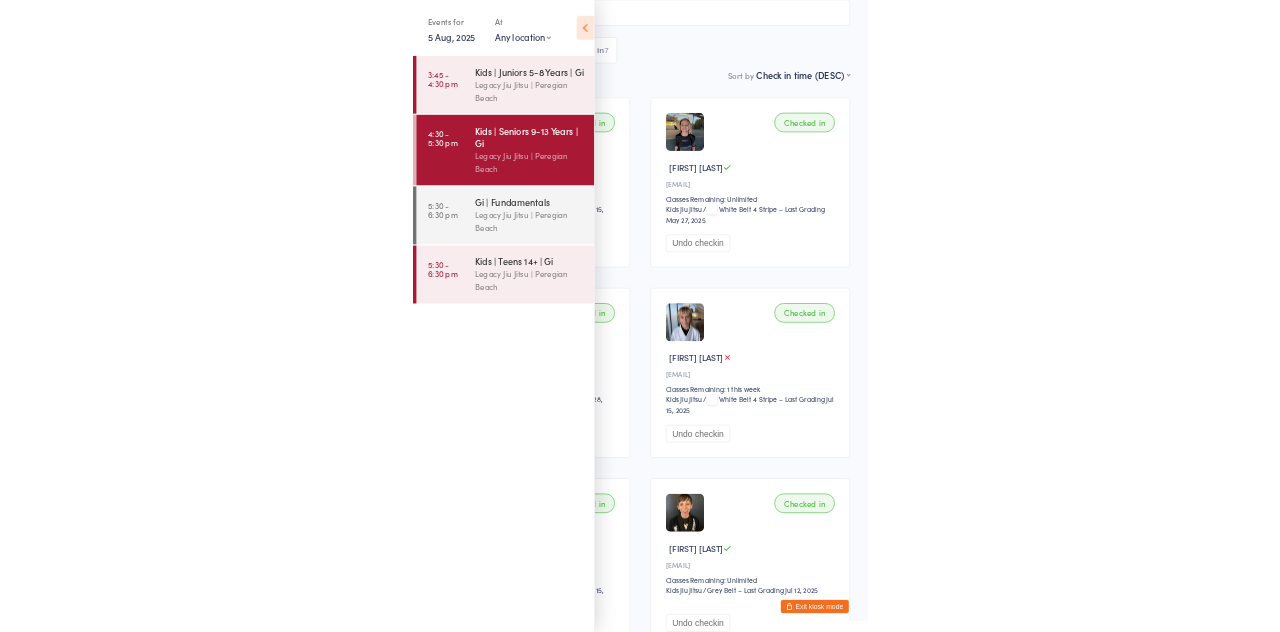 scroll, scrollTop: 133, scrollLeft: 0, axis: vertical 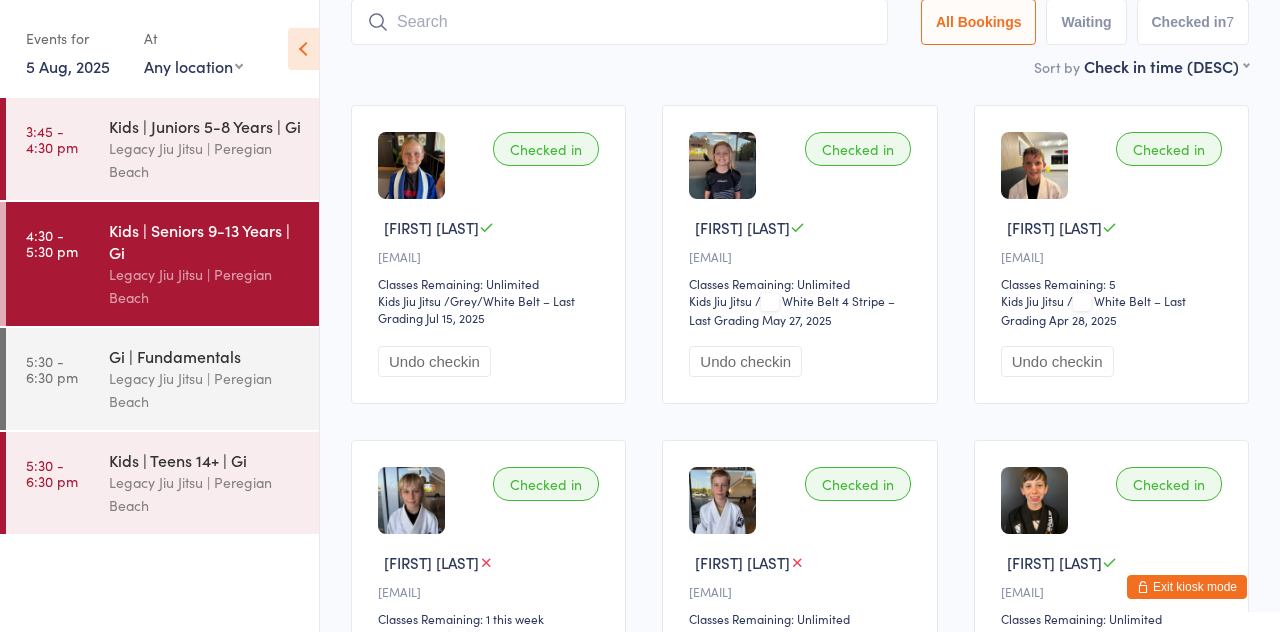 click at bounding box center (619, 22) 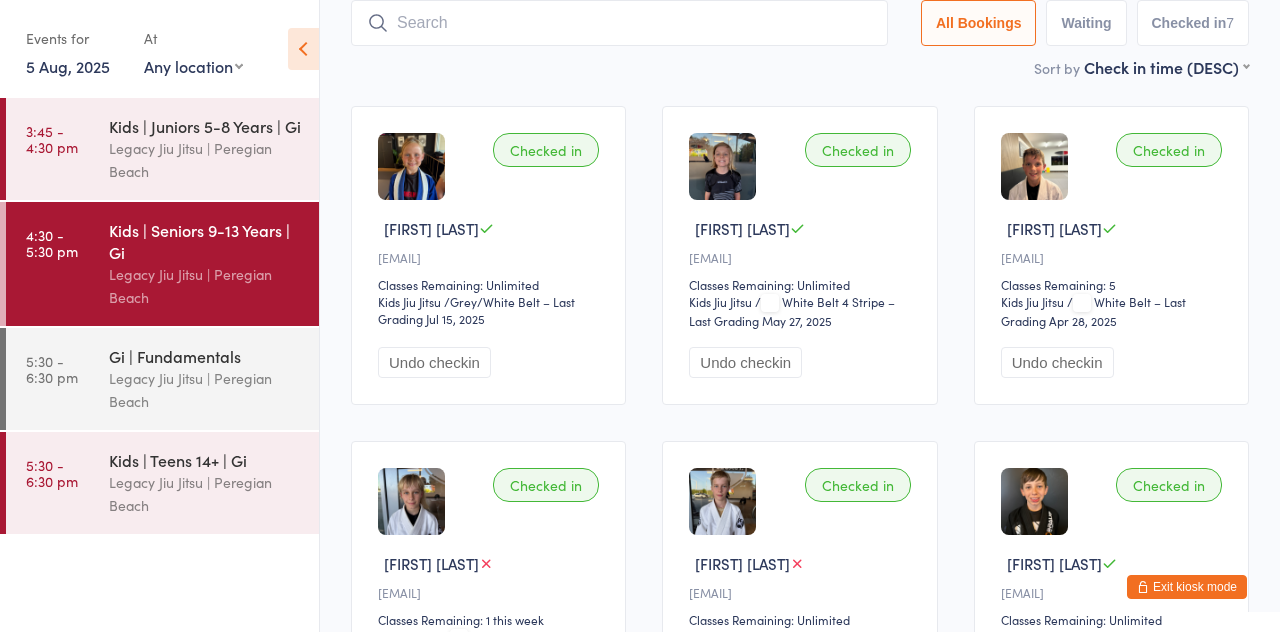 scroll, scrollTop: 133, scrollLeft: 0, axis: vertical 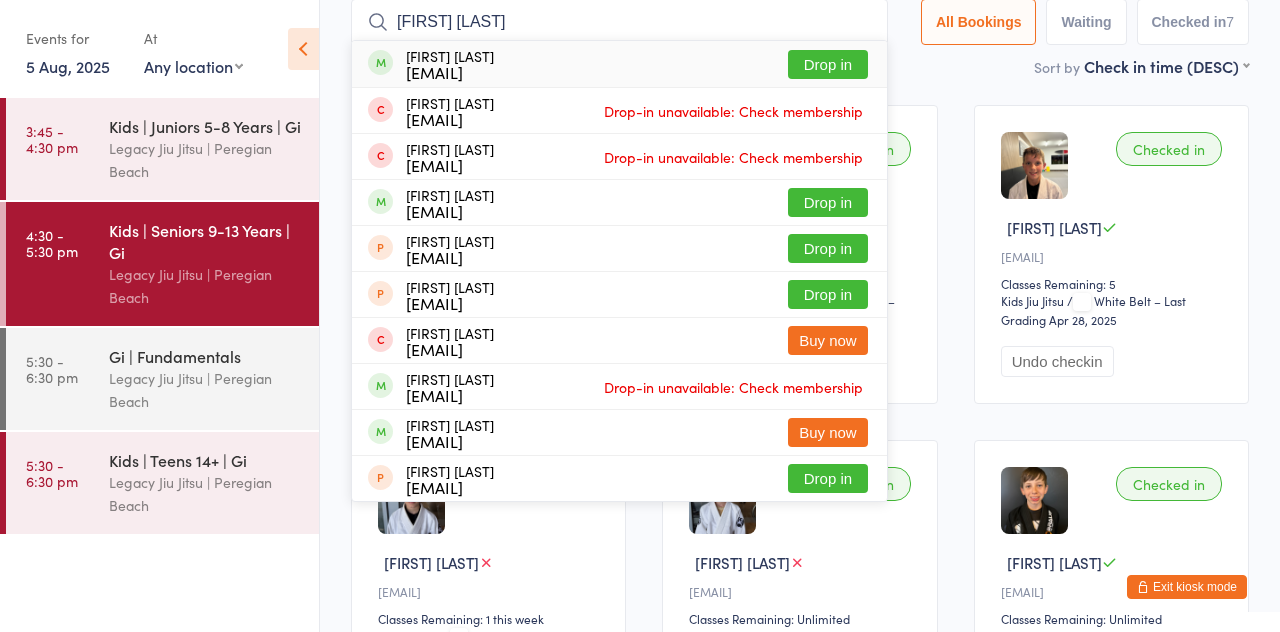 type on "[FIRST] [LAST]" 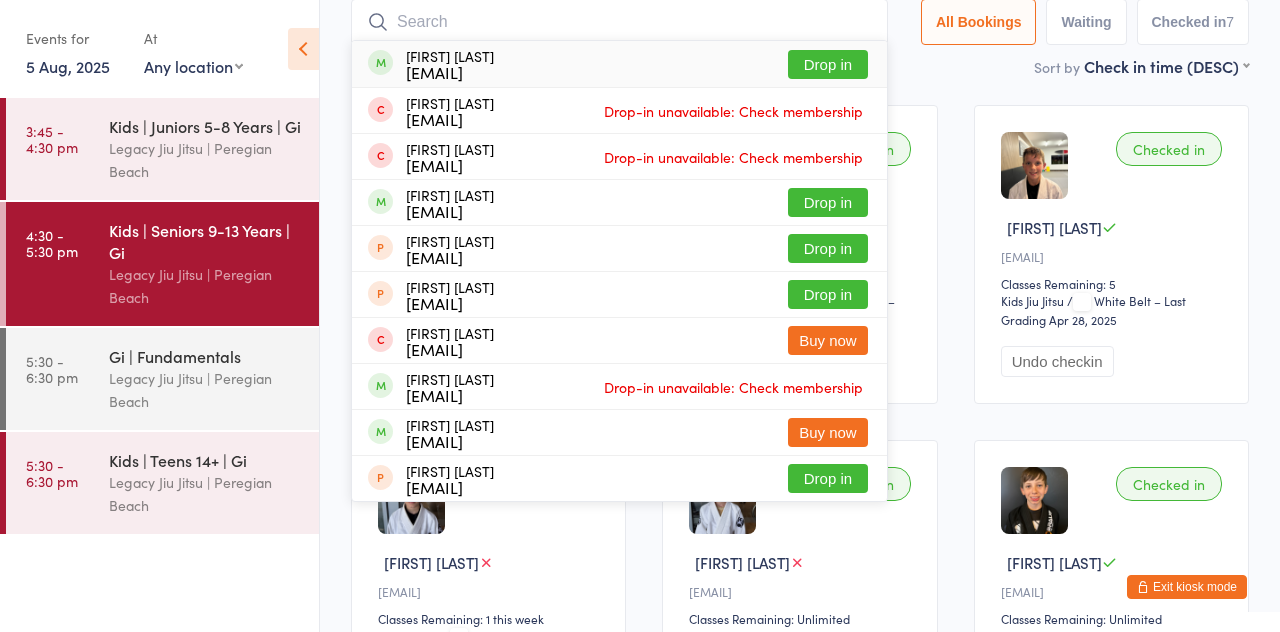 scroll, scrollTop: 132, scrollLeft: 0, axis: vertical 